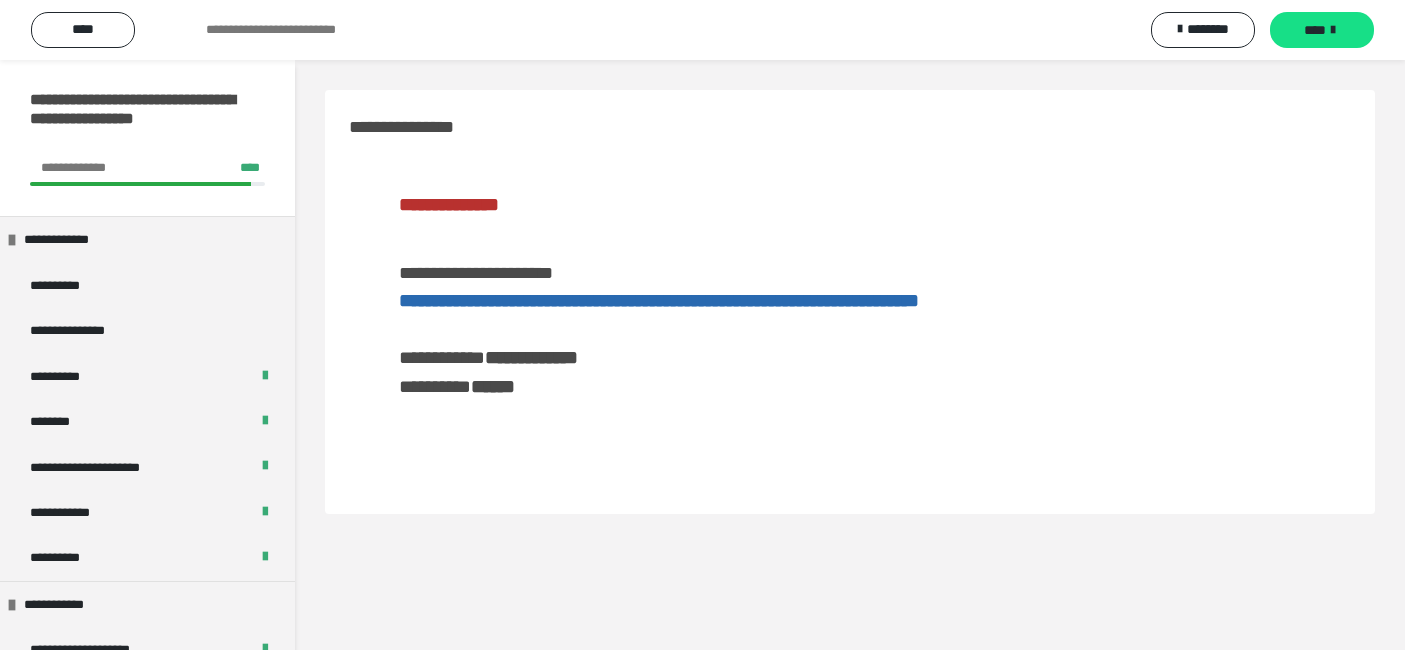 scroll, scrollTop: 0, scrollLeft: 0, axis: both 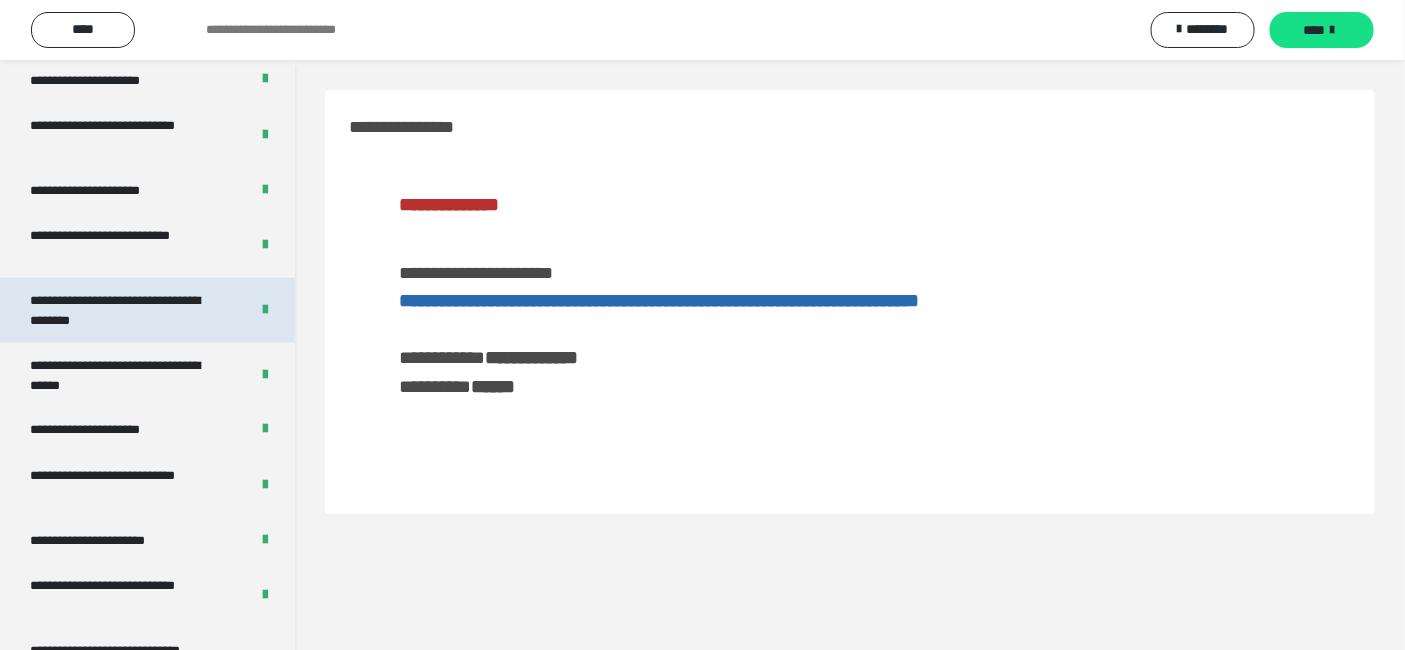 click on "**********" at bounding box center [123, 310] 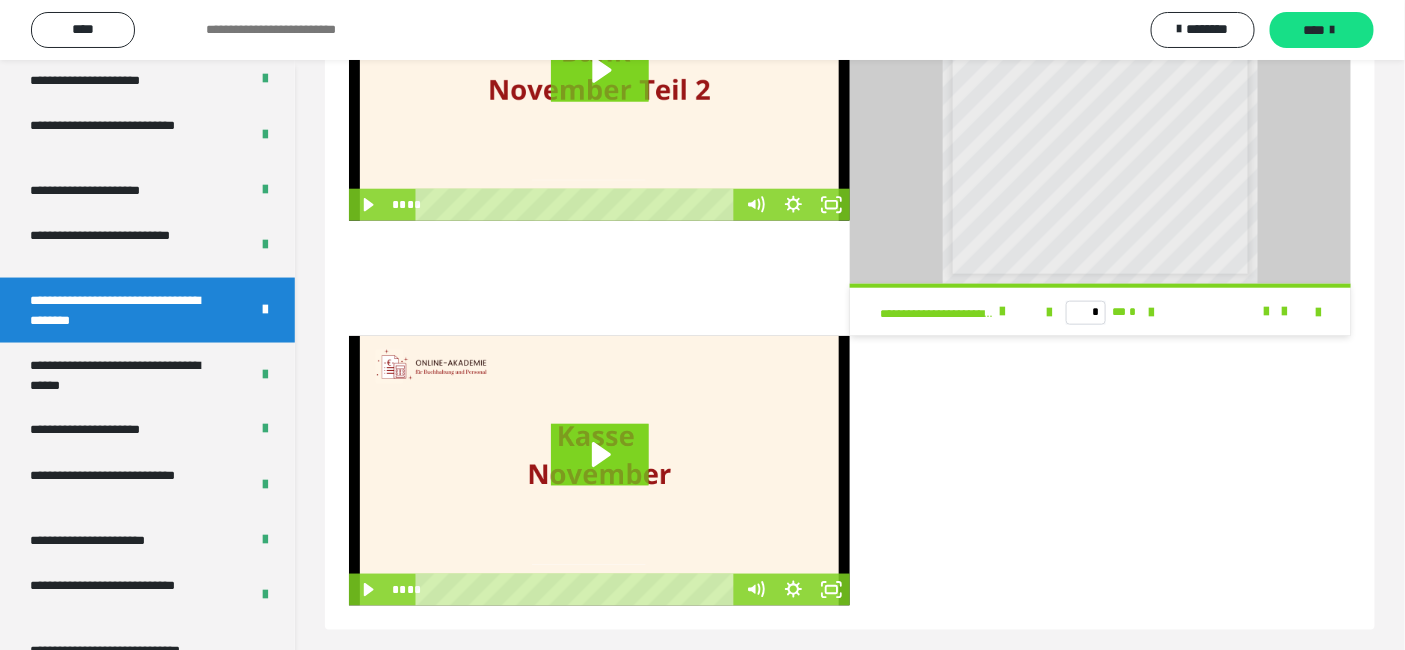 scroll, scrollTop: 583, scrollLeft: 0, axis: vertical 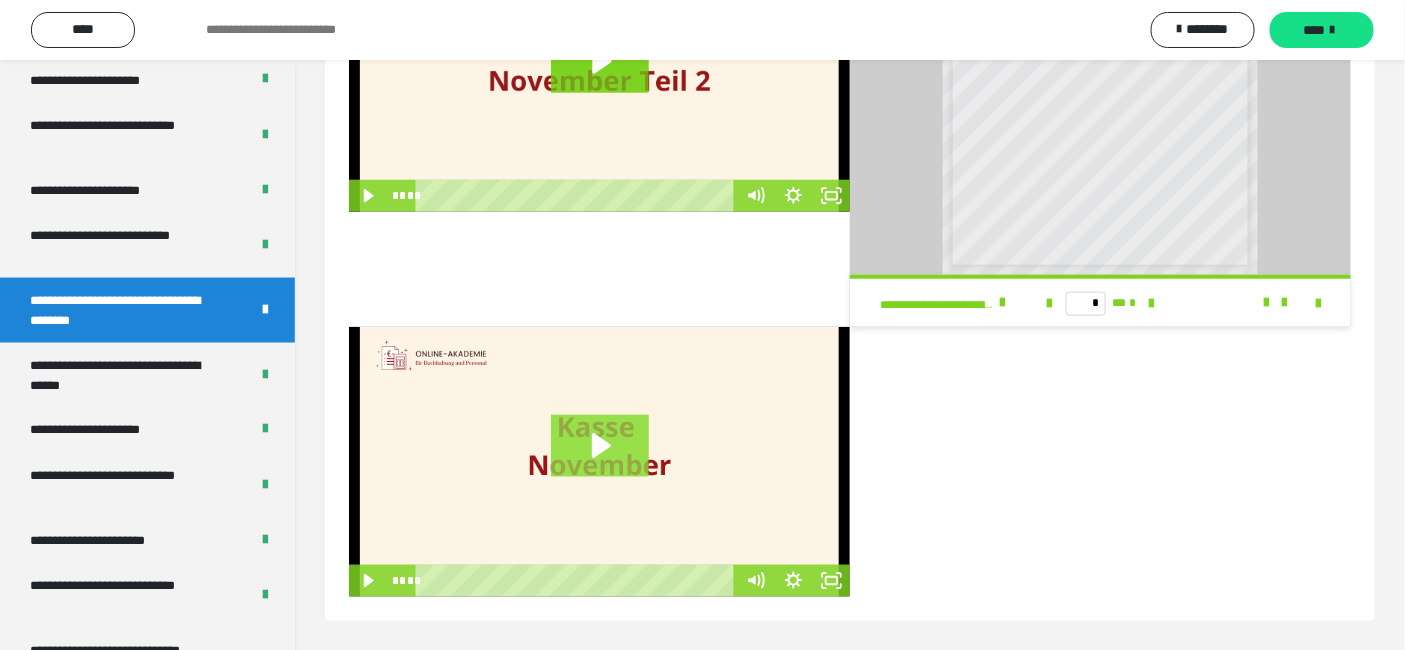 click 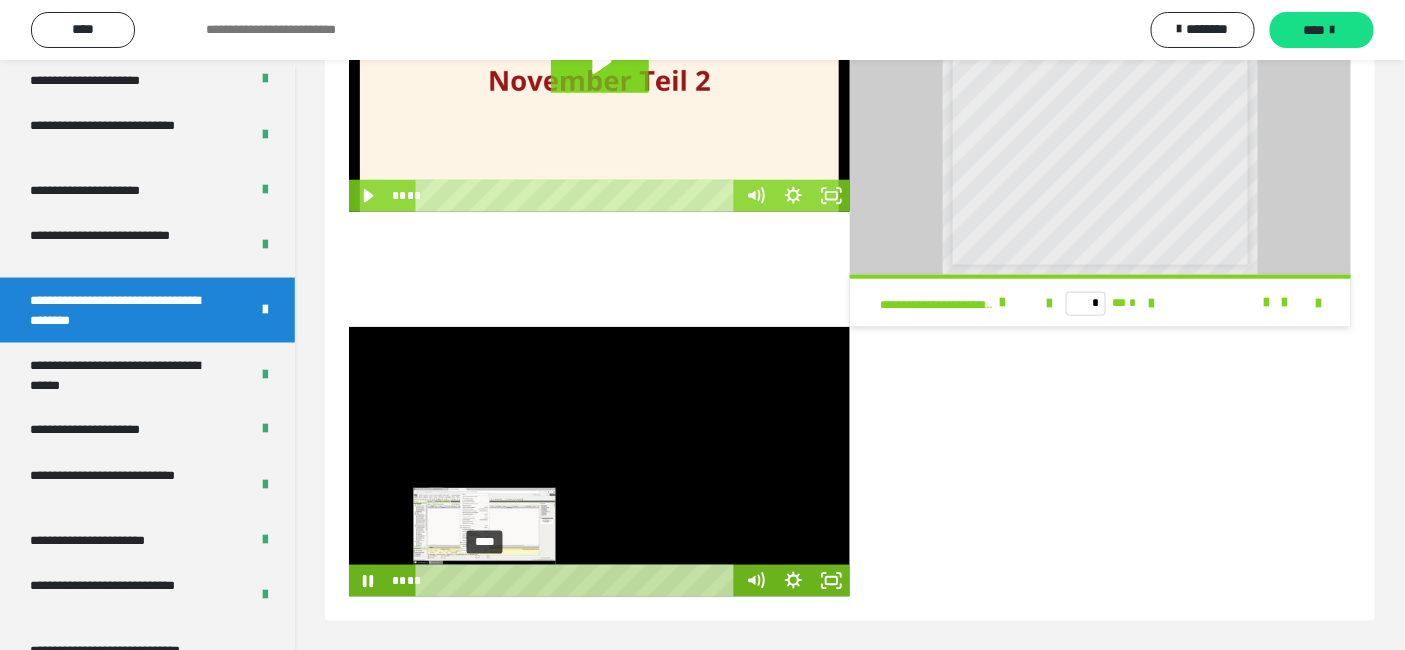click on "****" at bounding box center [578, 581] 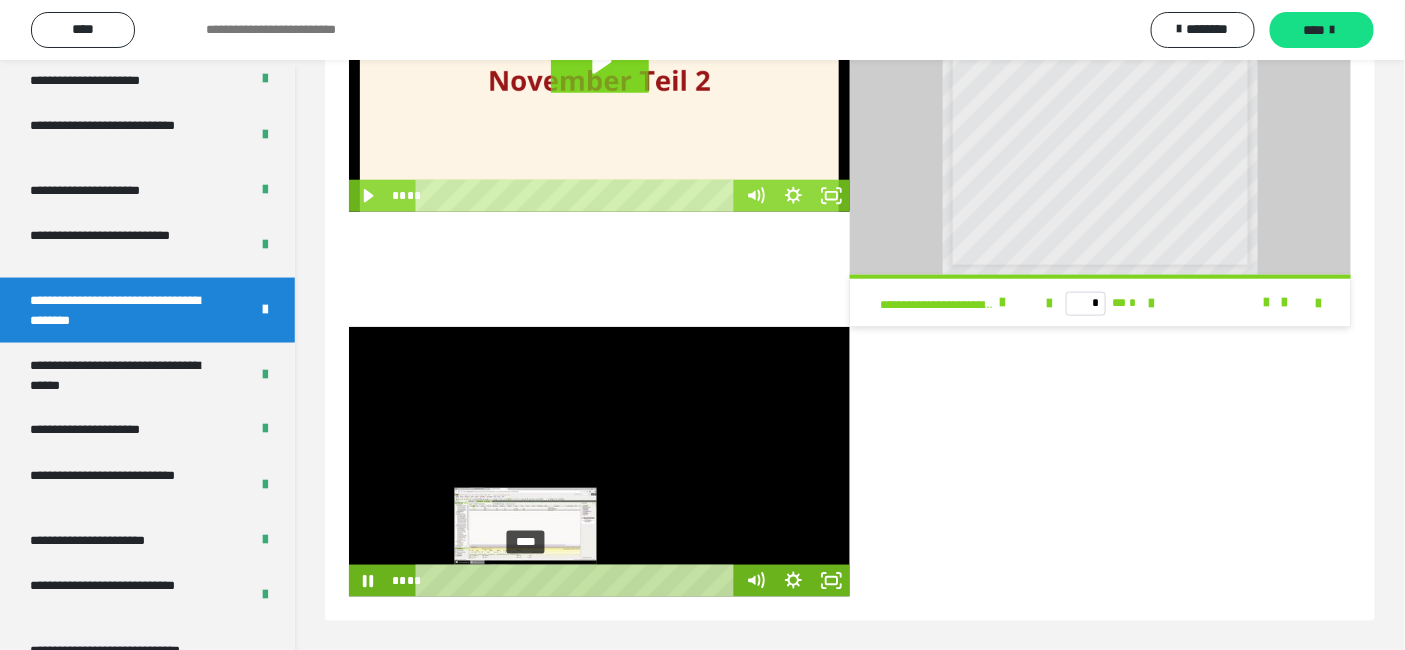 click on "****" at bounding box center (578, 581) 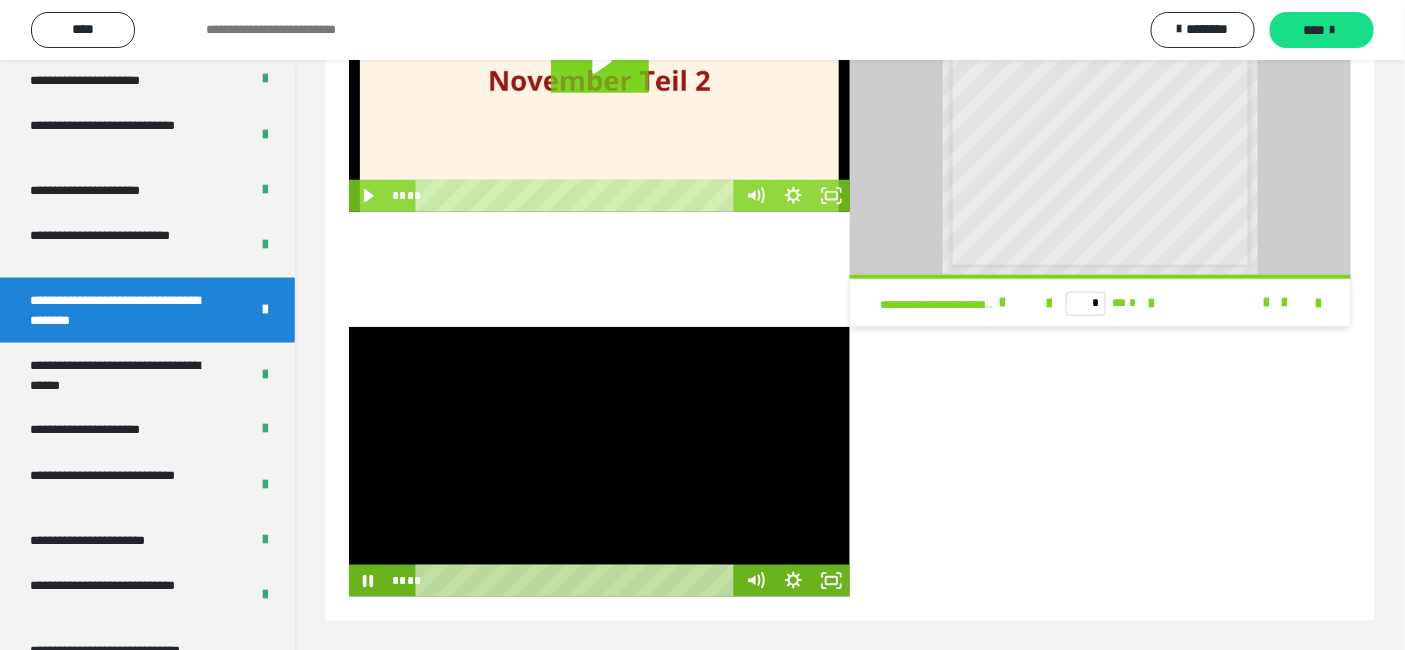 click at bounding box center [599, 461] 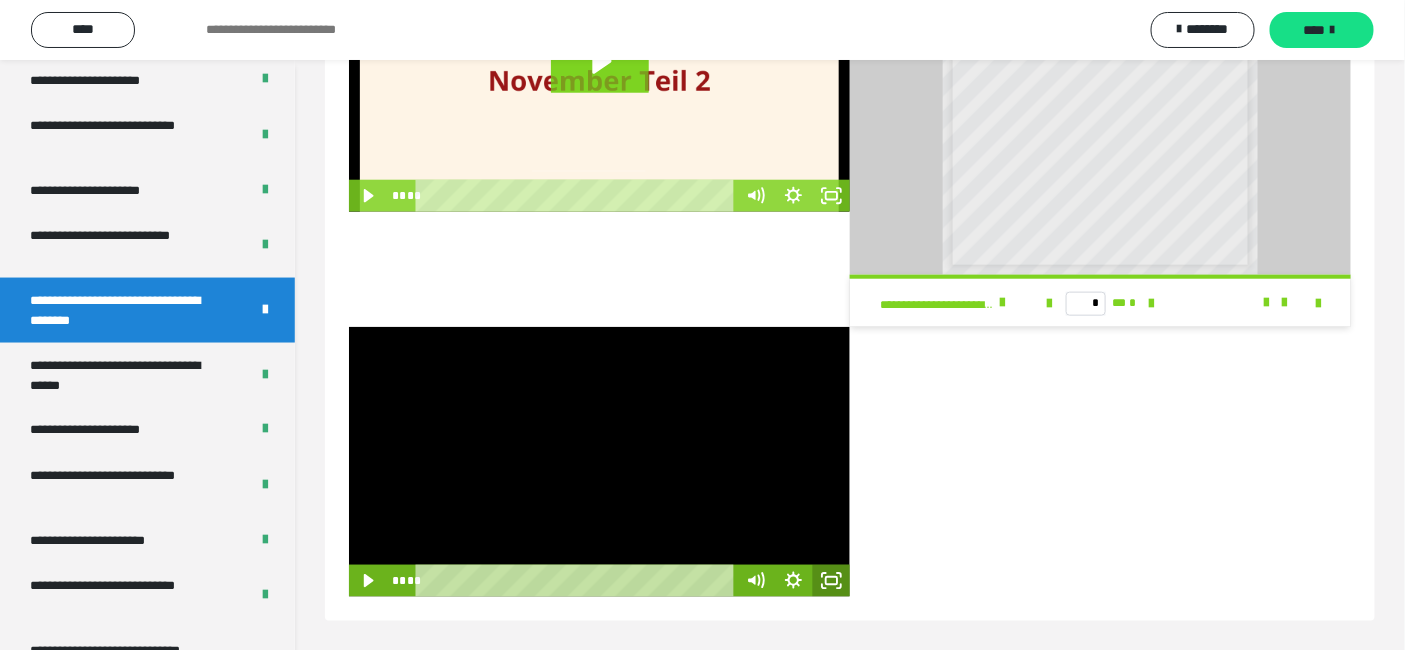 click 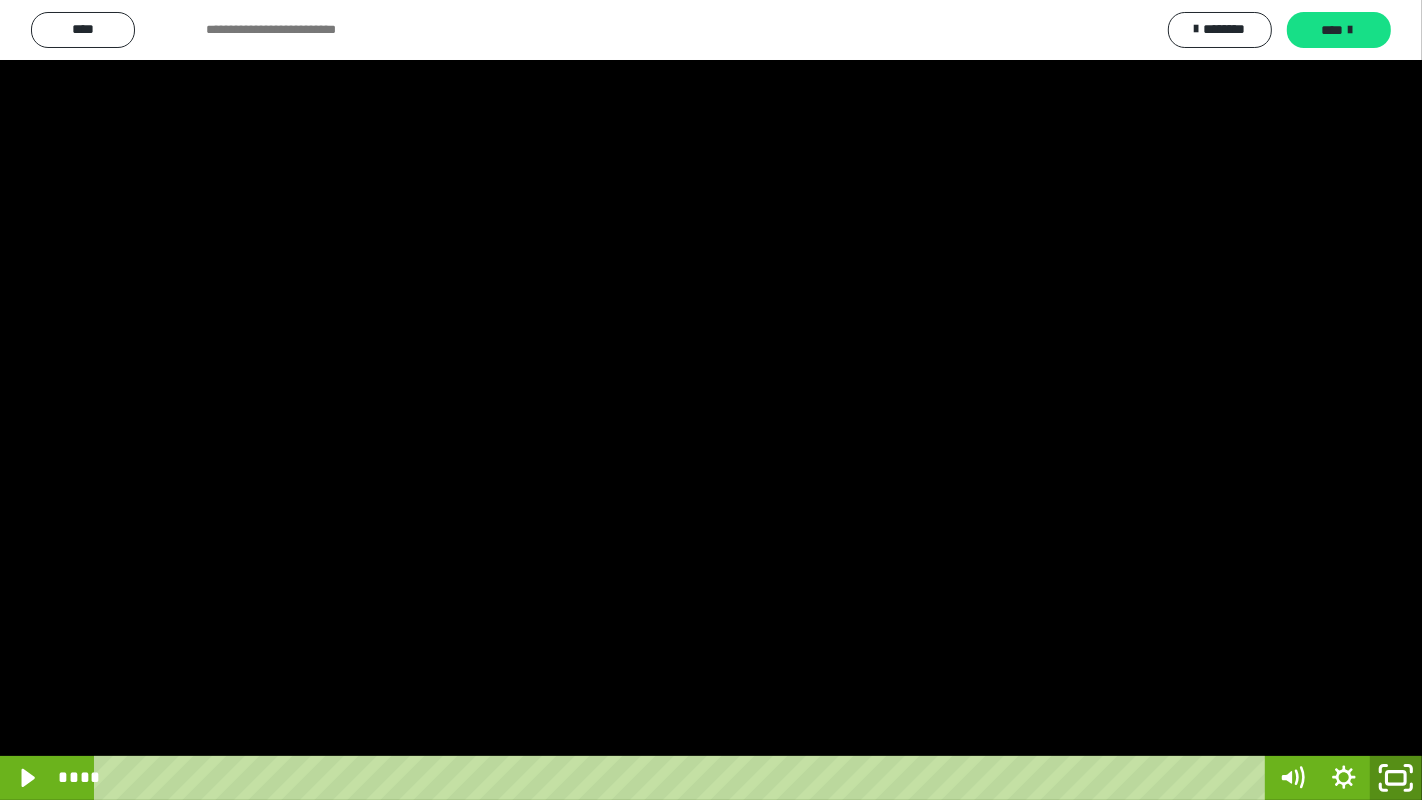 click 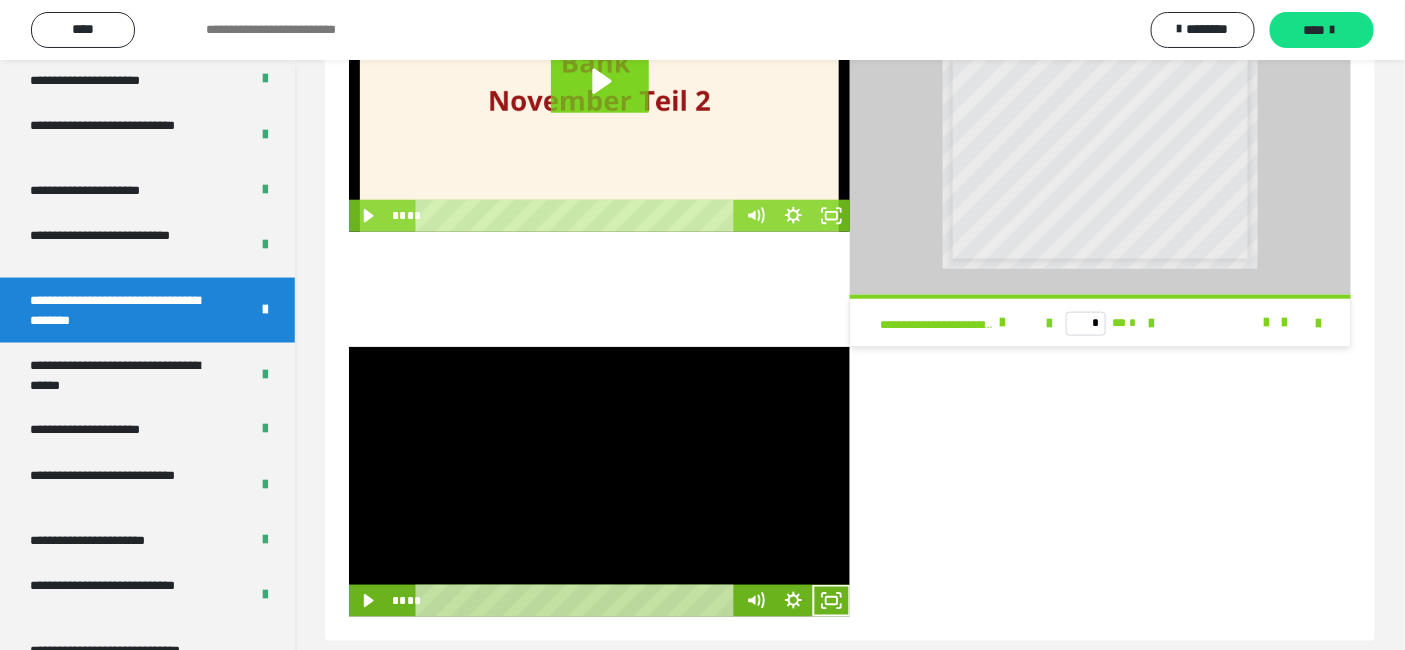 scroll, scrollTop: 583, scrollLeft: 0, axis: vertical 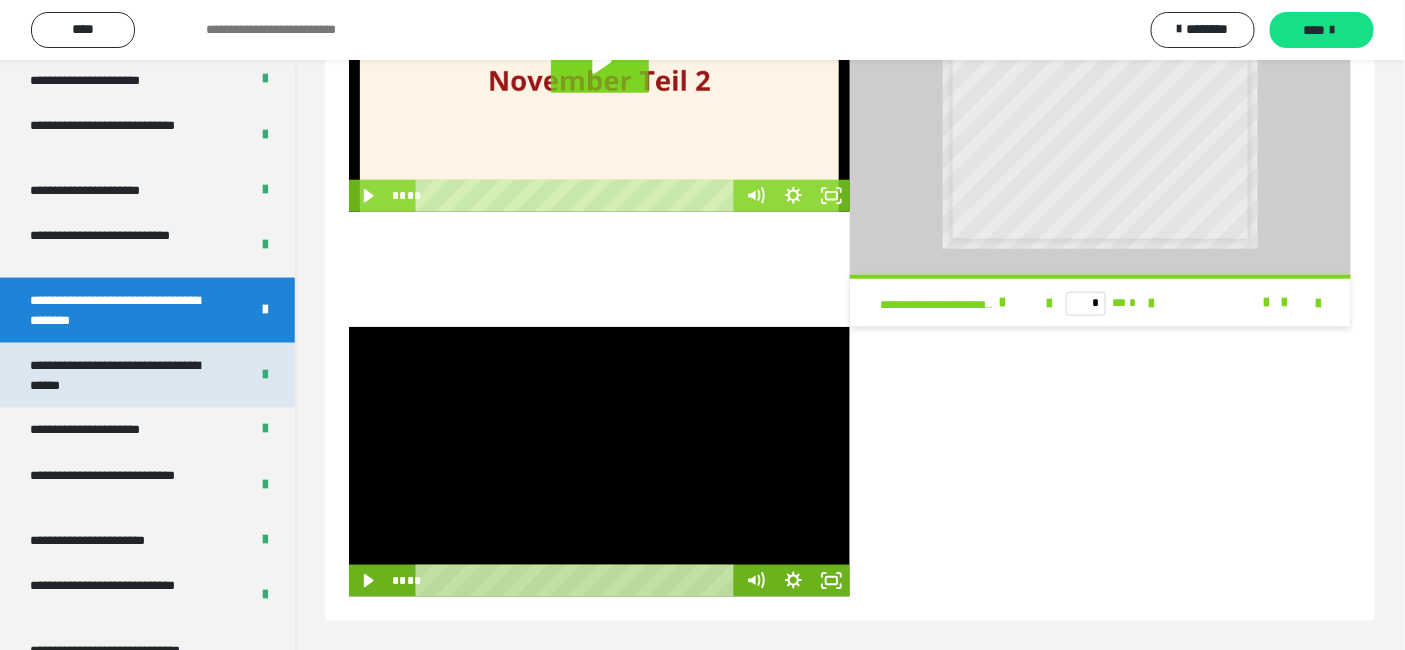 click on "**********" at bounding box center (123, 375) 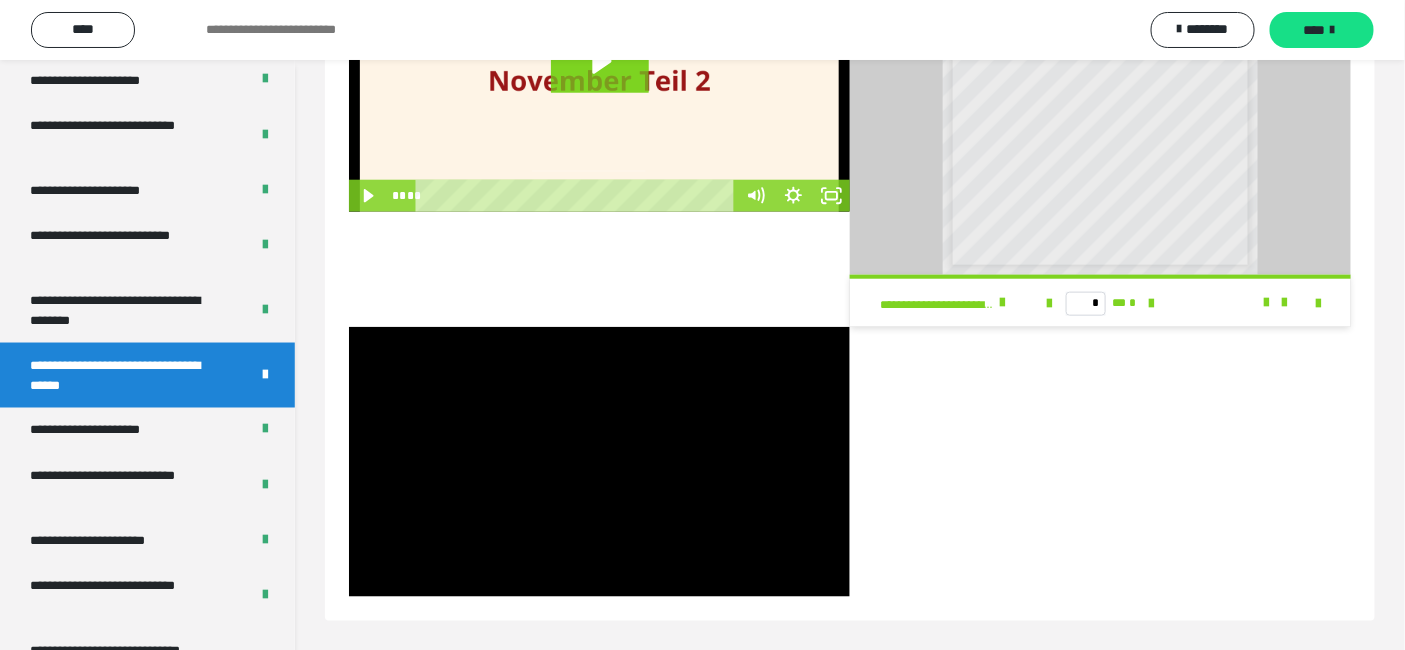 scroll, scrollTop: 60, scrollLeft: 0, axis: vertical 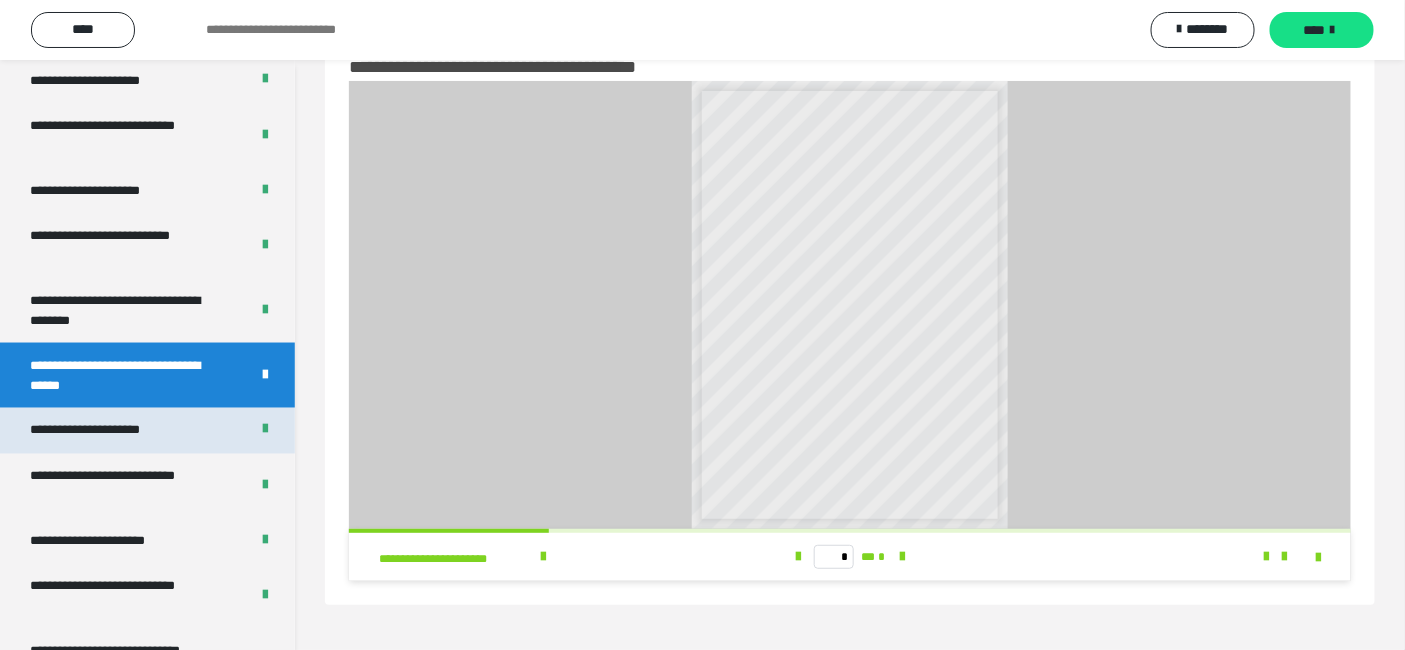 click on "**********" at bounding box center [109, 430] 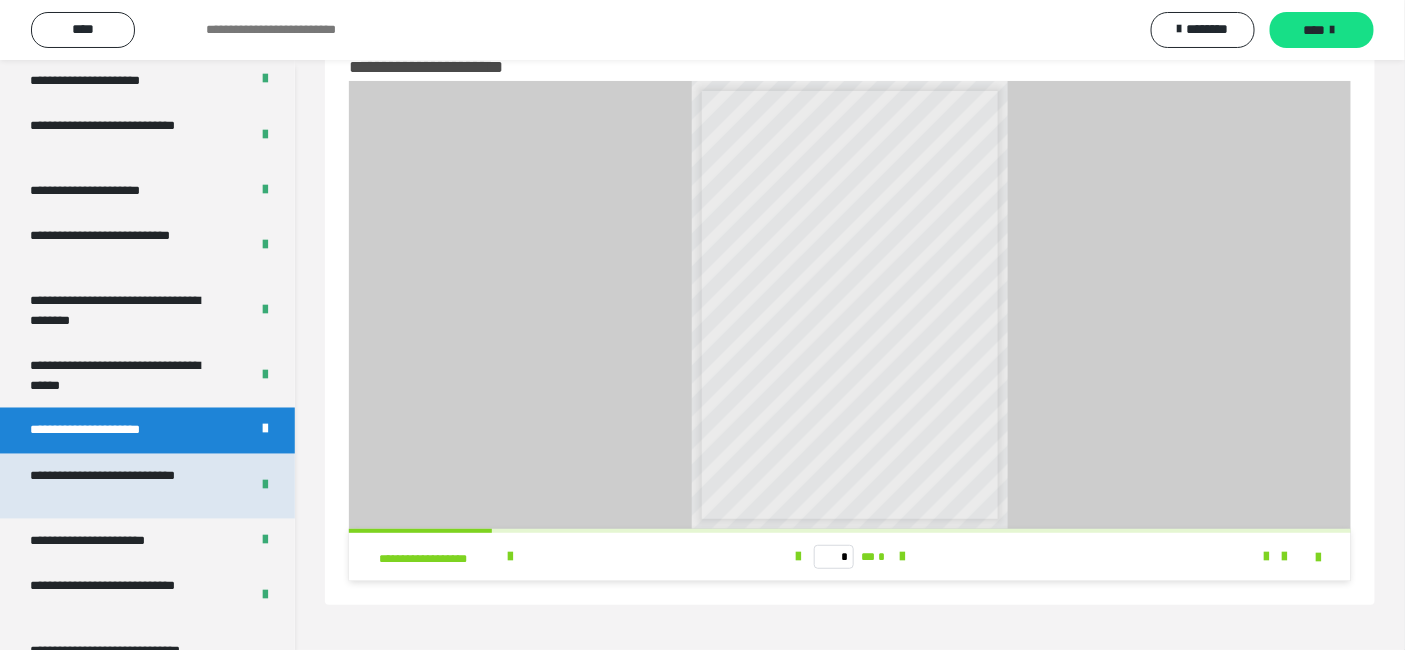 click on "**********" at bounding box center (123, 486) 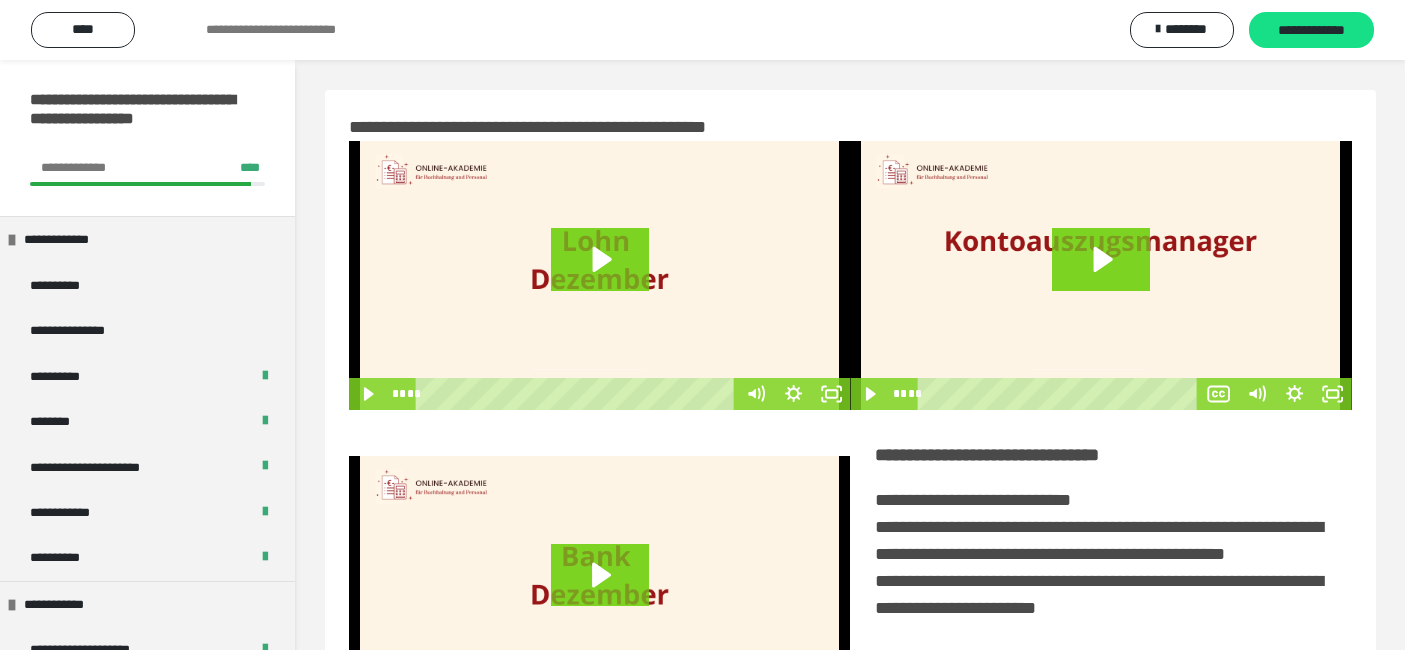 scroll, scrollTop: 0, scrollLeft: 0, axis: both 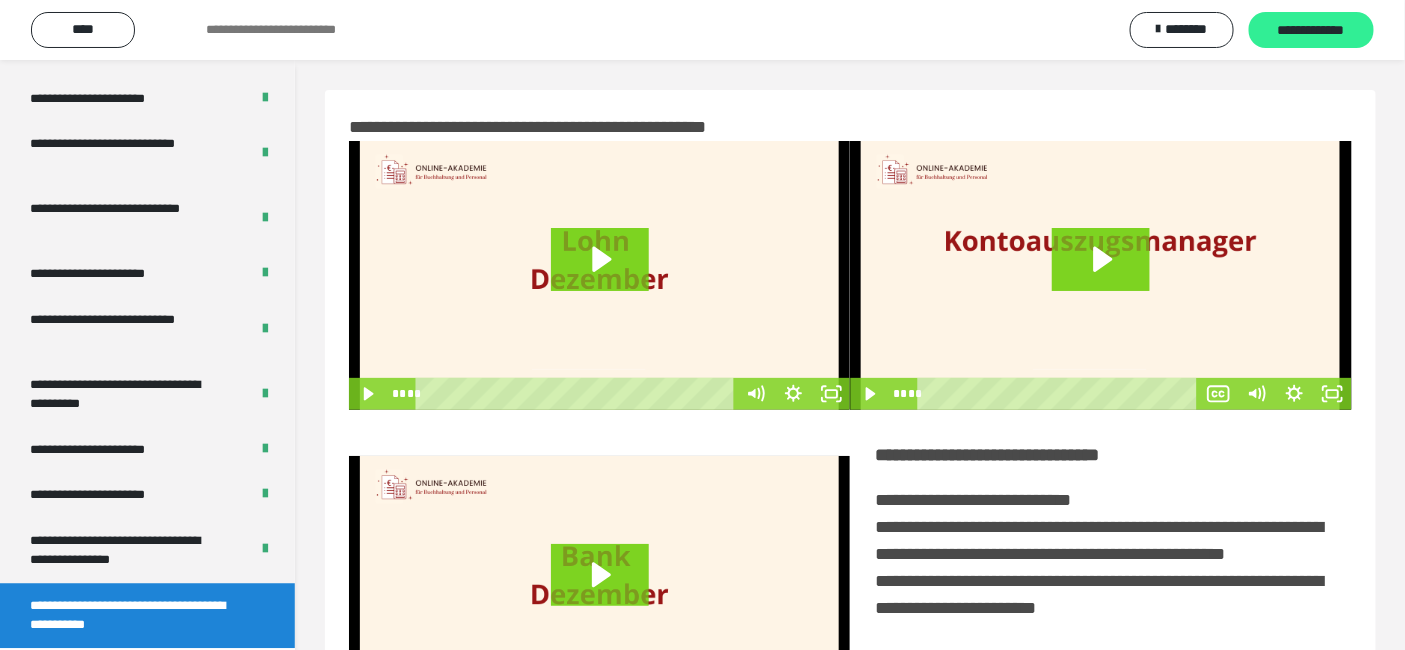 click on "**********" at bounding box center (1311, 31) 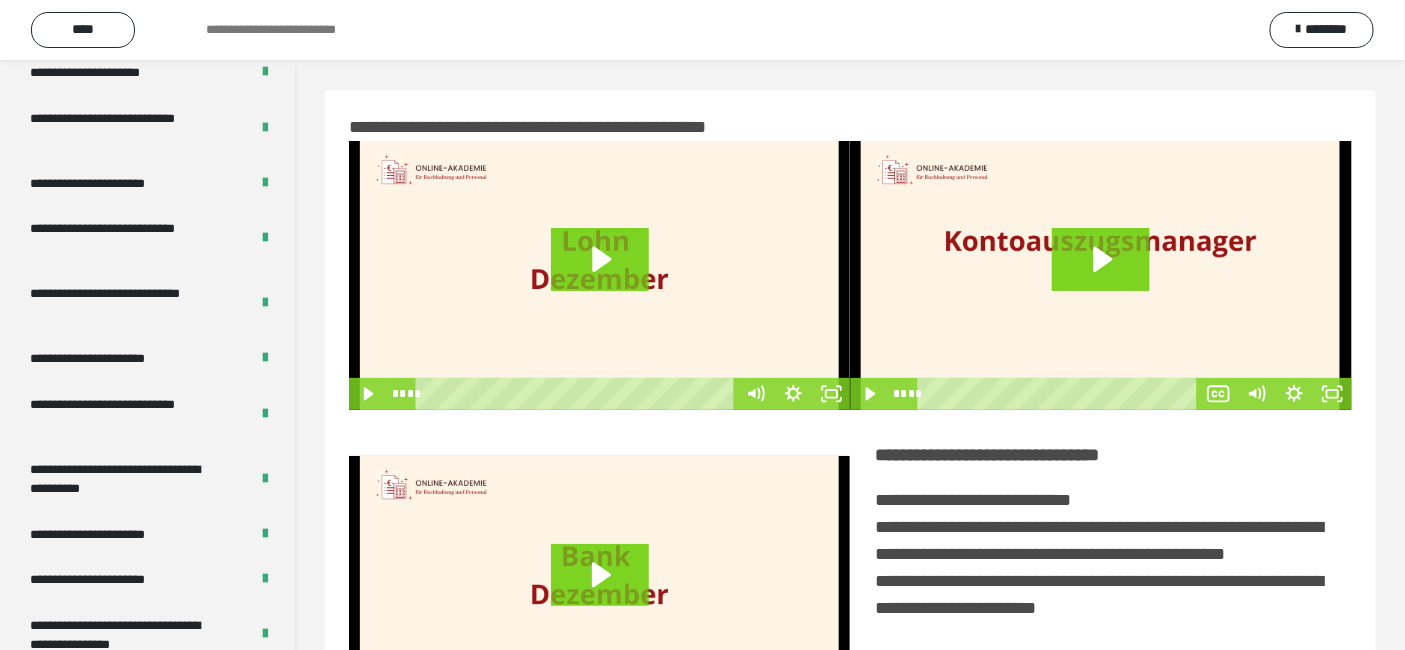 scroll, scrollTop: 3905, scrollLeft: 0, axis: vertical 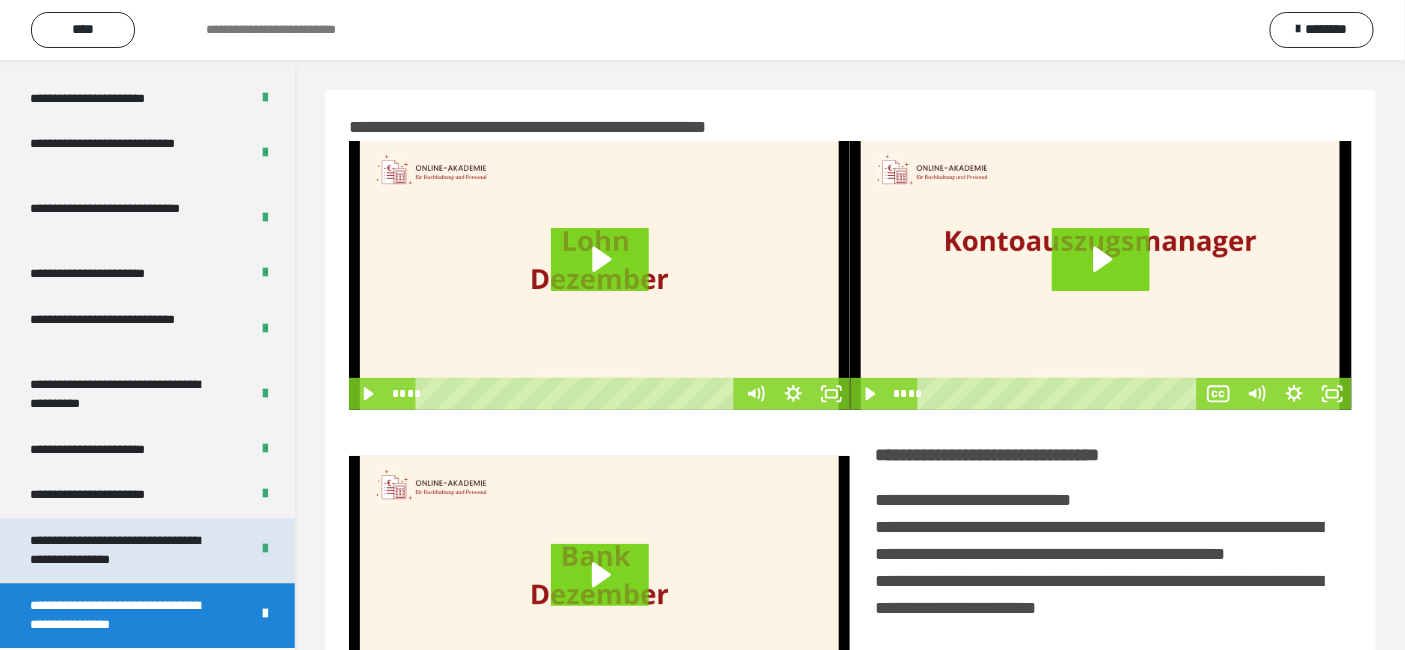 click on "**********" at bounding box center [123, 550] 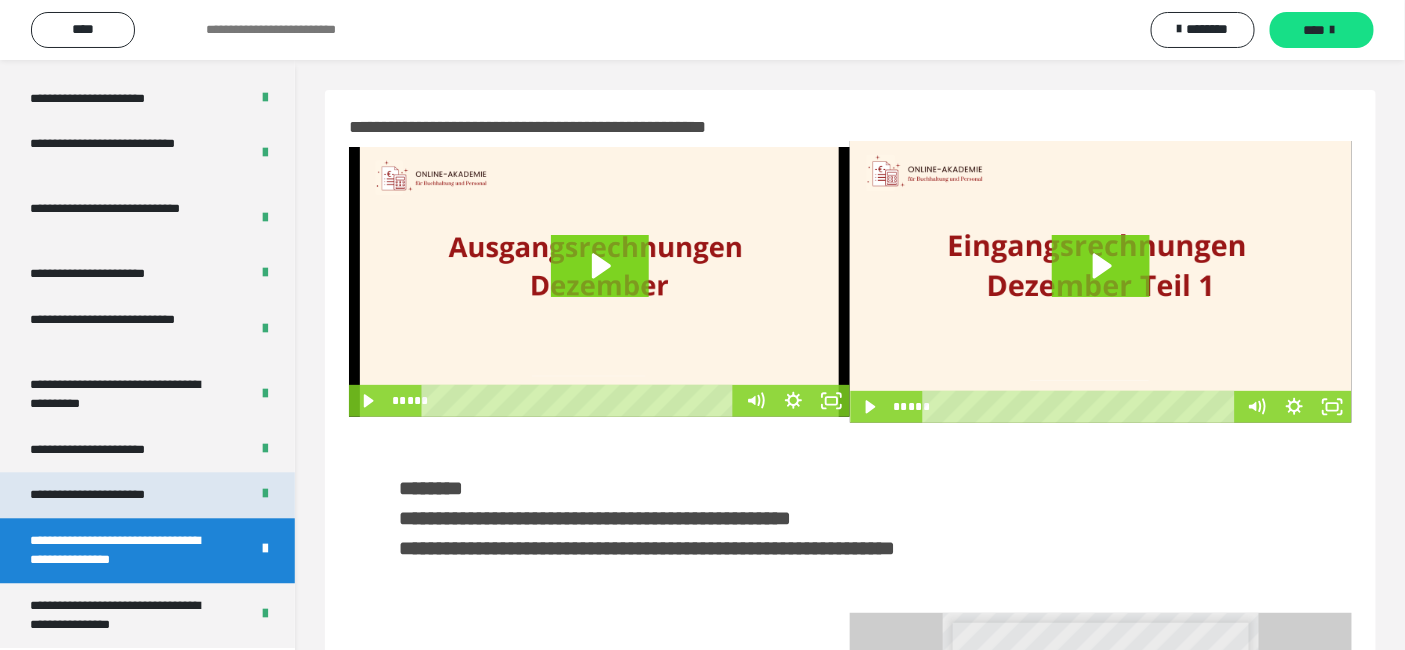 click on "**********" at bounding box center (111, 494) 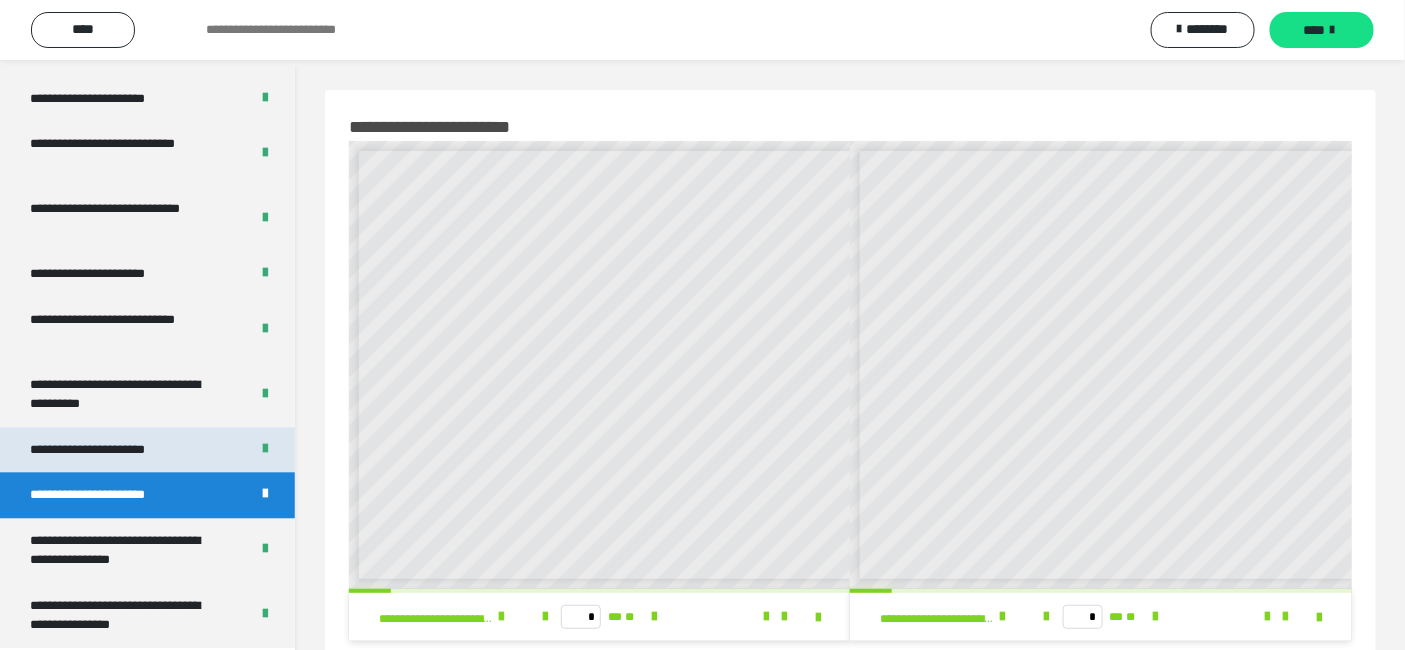 click on "**********" at bounding box center [110, 449] 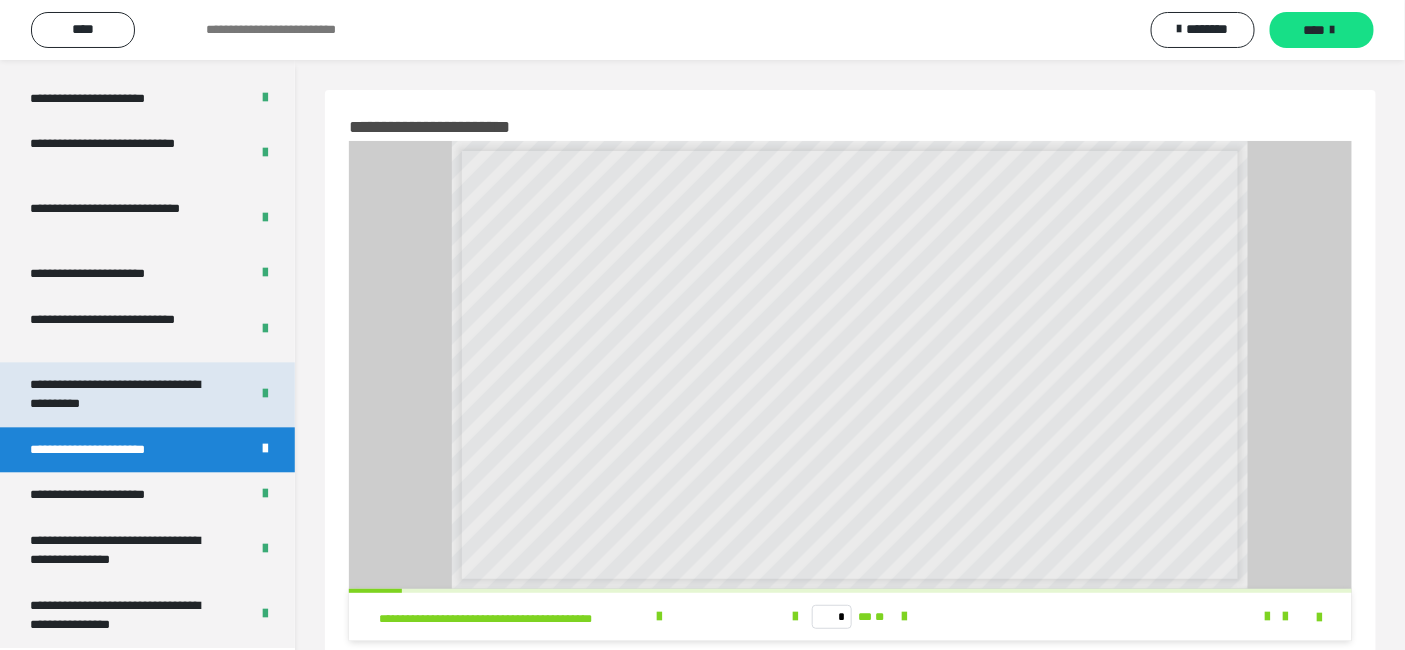 click on "**********" at bounding box center (123, 394) 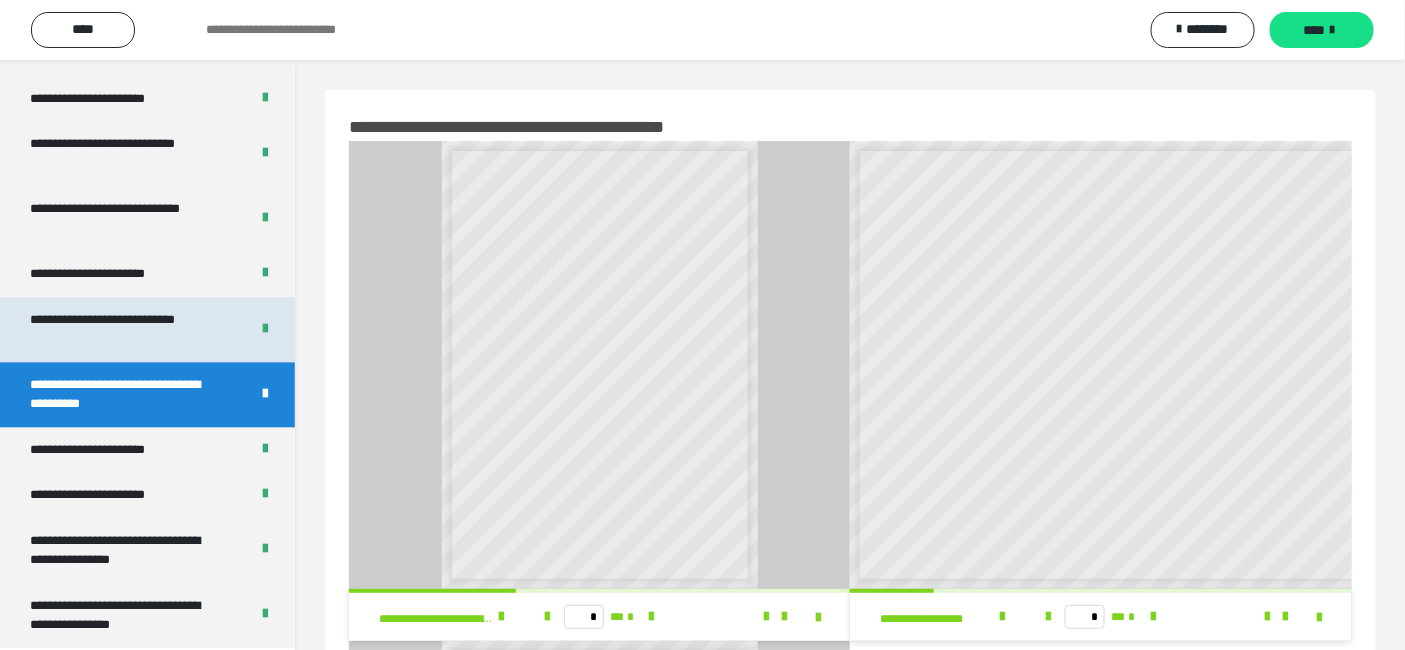 click at bounding box center [265, 330] 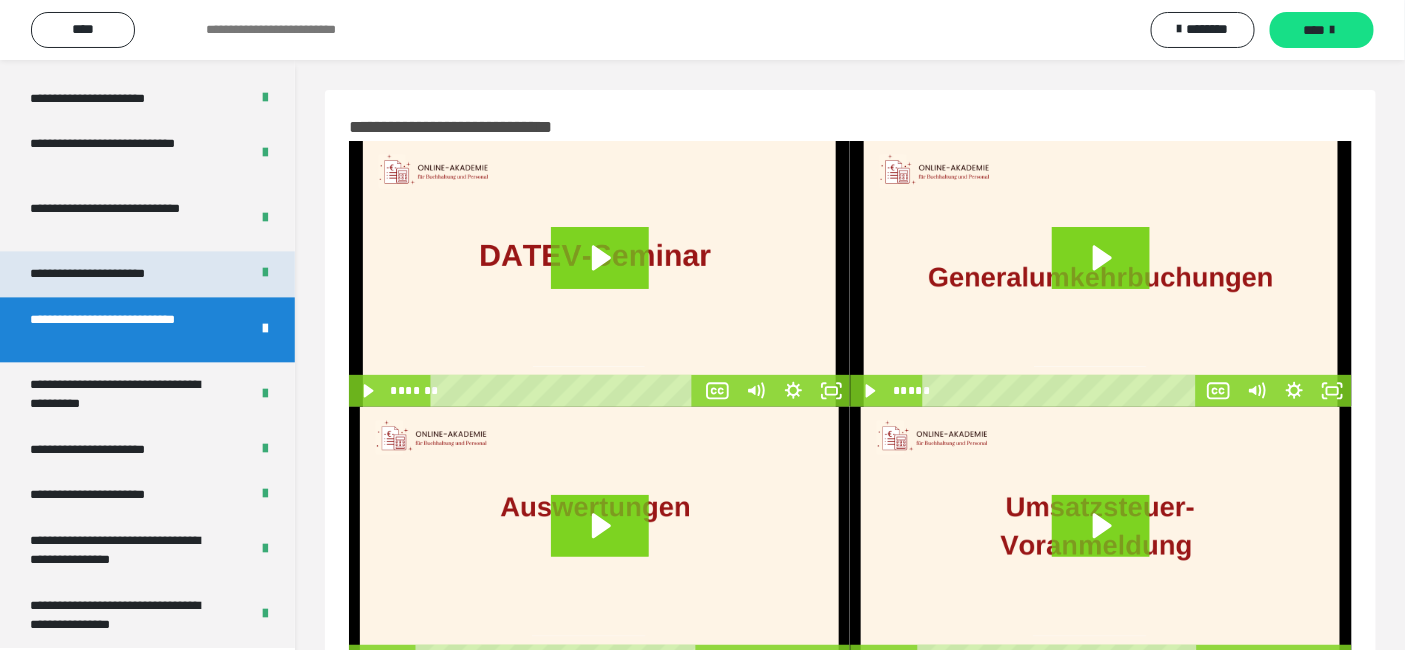 click on "**********" at bounding box center (109, 273) 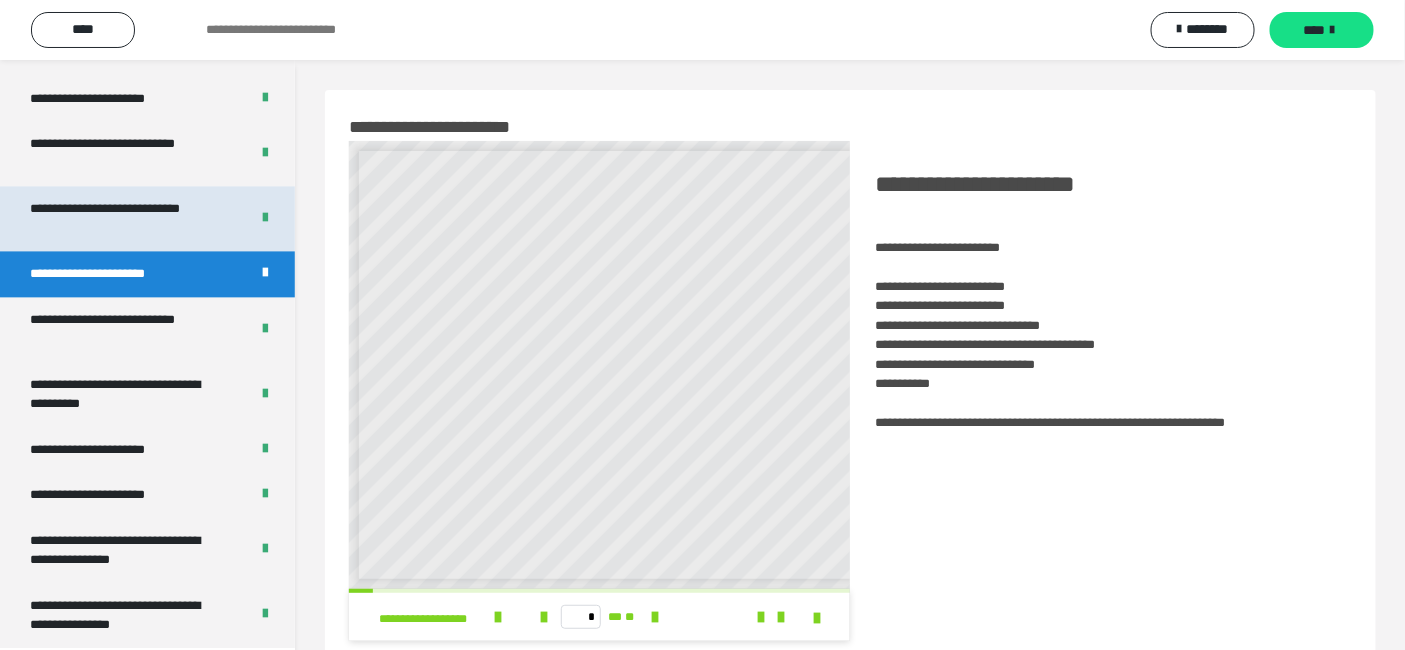 click on "**********" at bounding box center [123, 218] 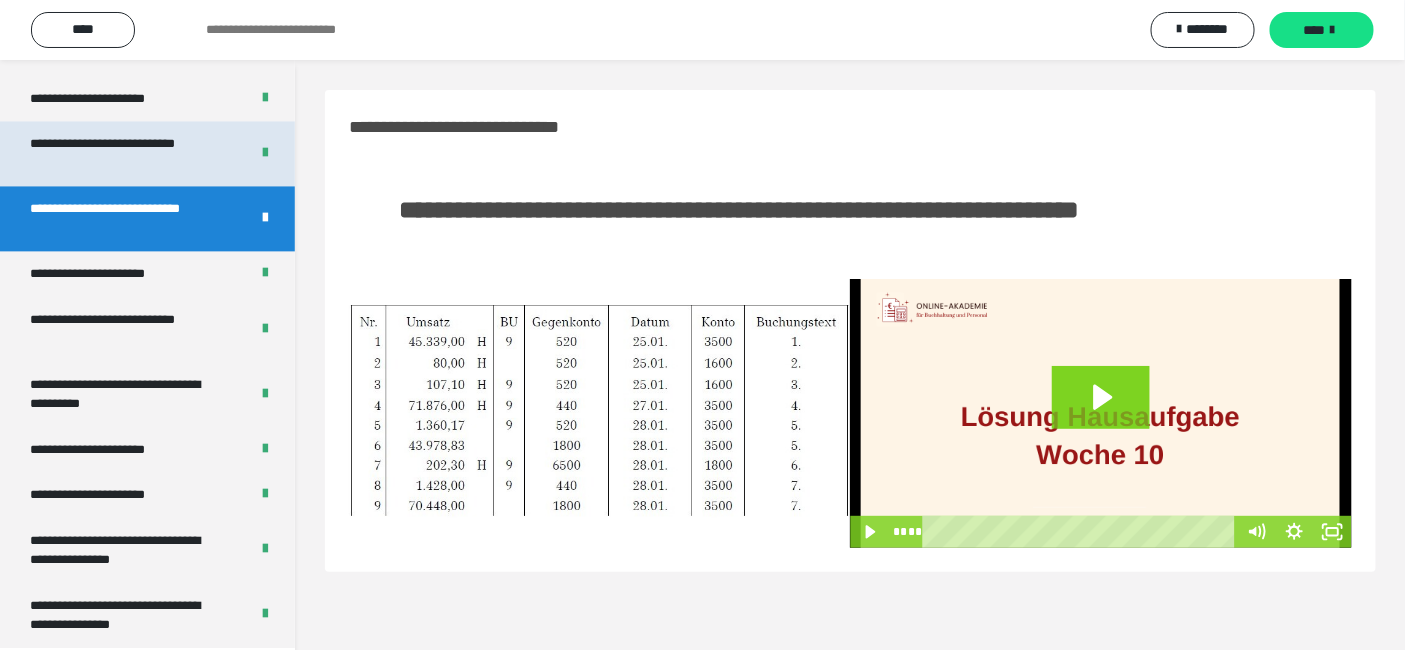 click on "**********" at bounding box center (123, 153) 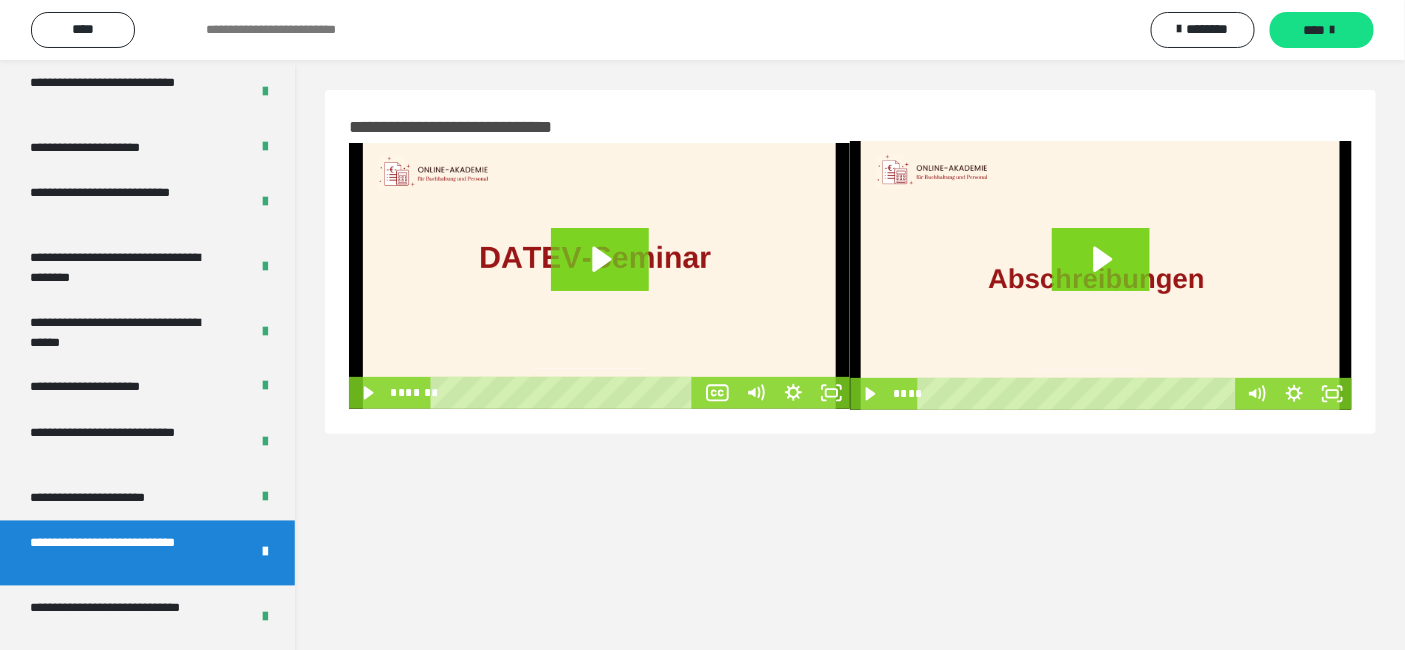 scroll, scrollTop: 3505, scrollLeft: 0, axis: vertical 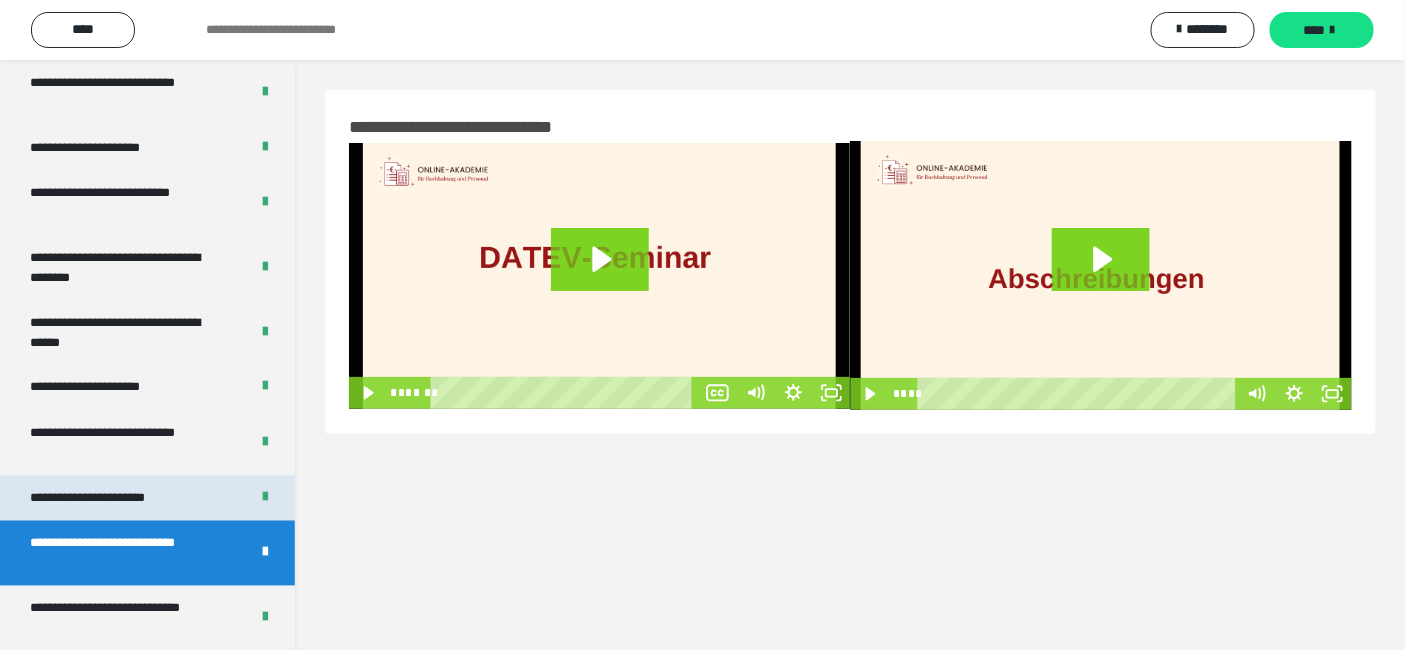 click on "**********" at bounding box center (111, 498) 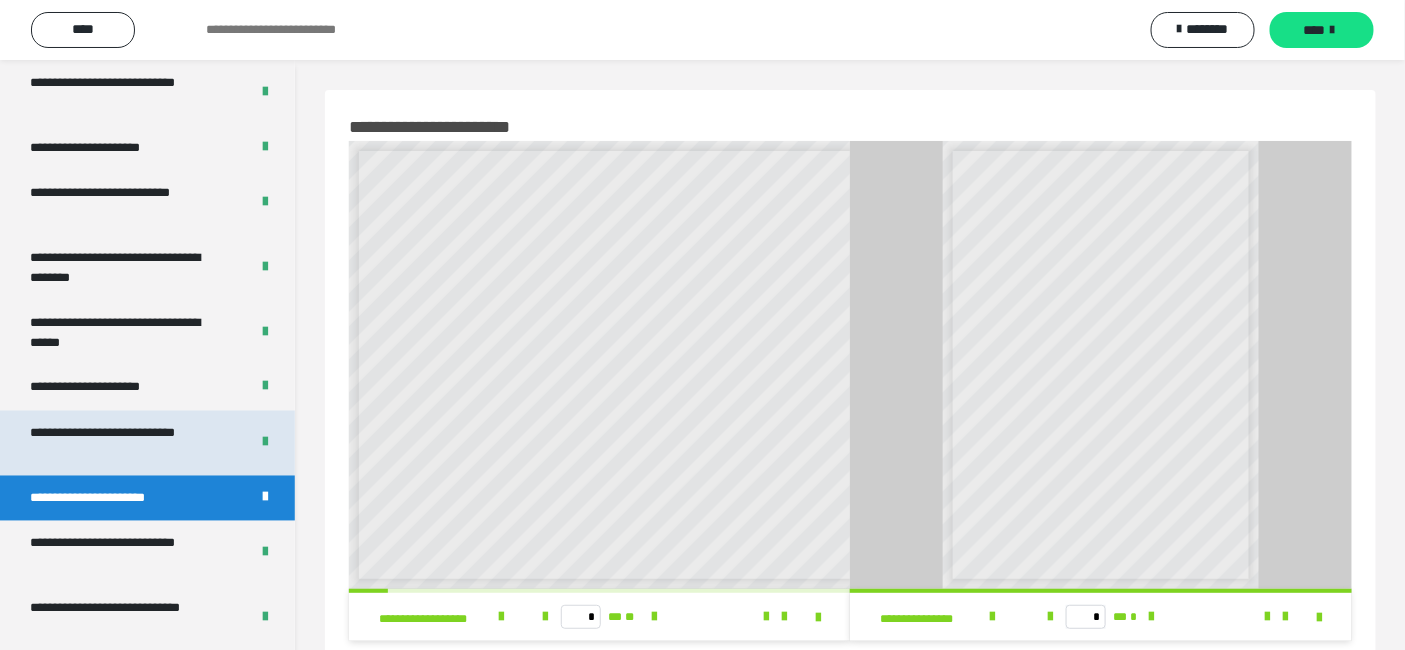 click on "**********" at bounding box center (123, 443) 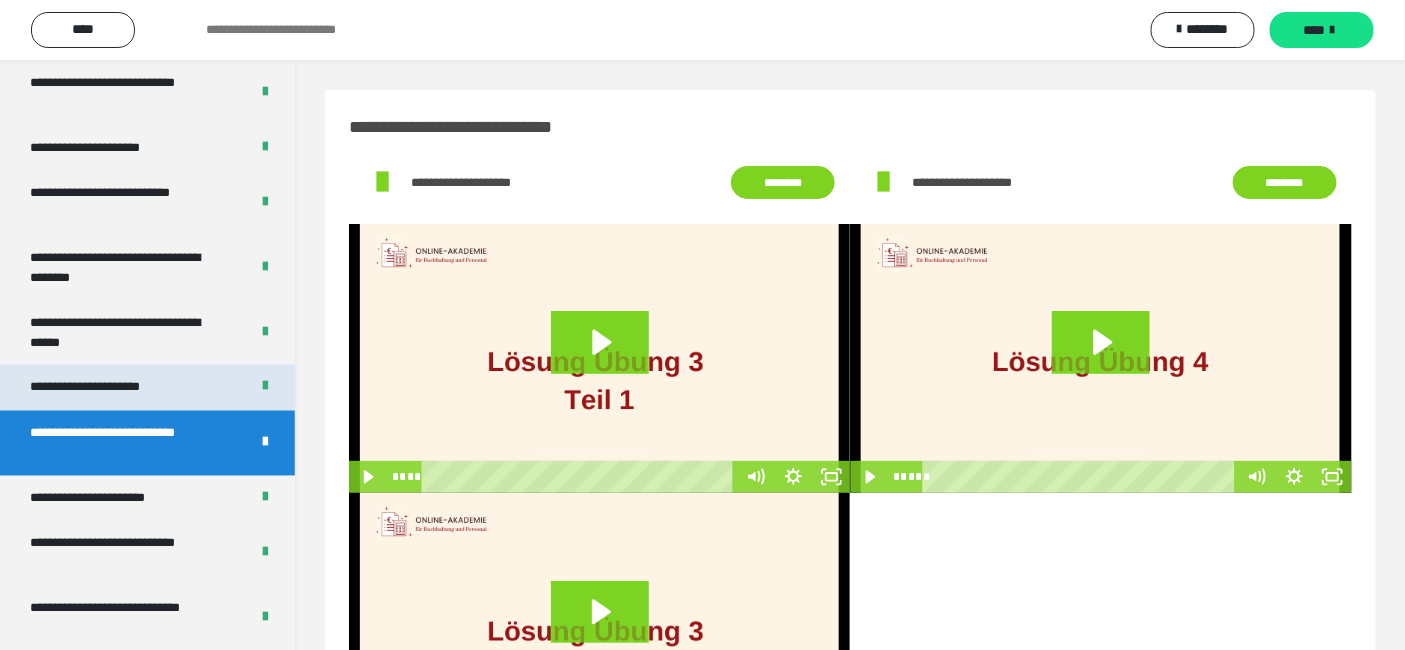 click on "**********" at bounding box center [109, 387] 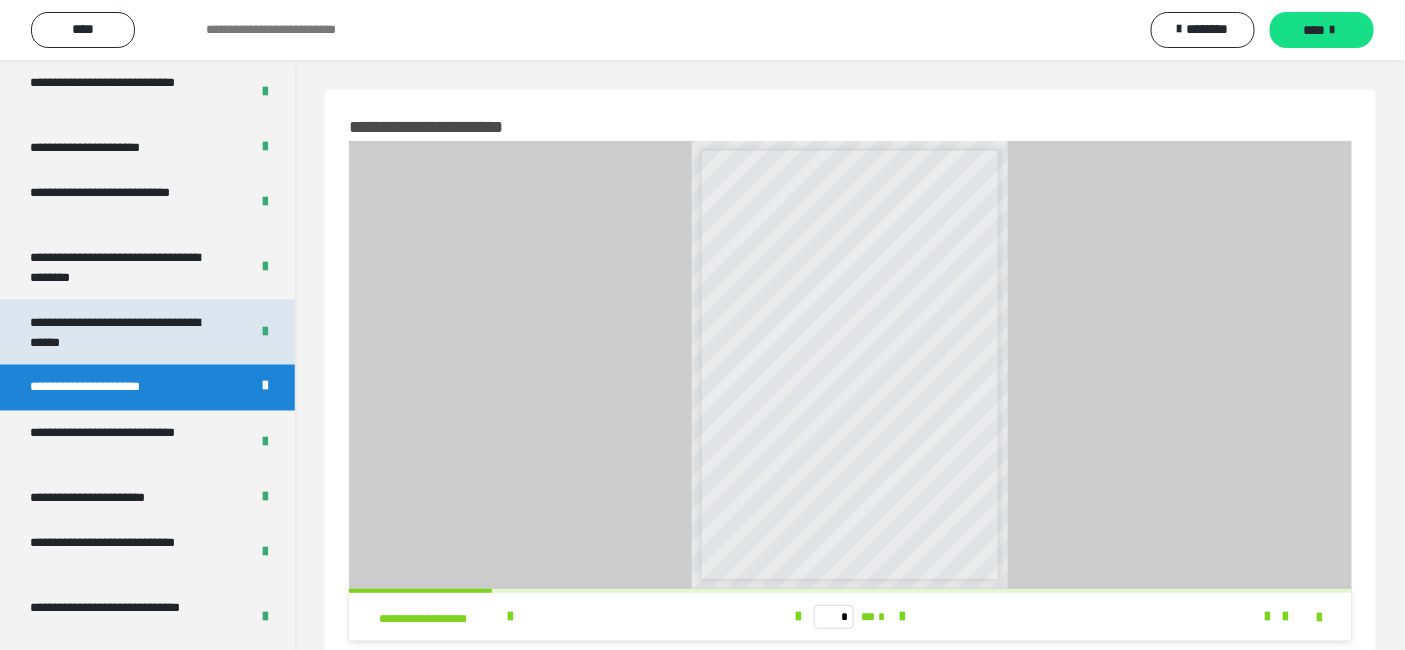 click on "**********" at bounding box center [123, 332] 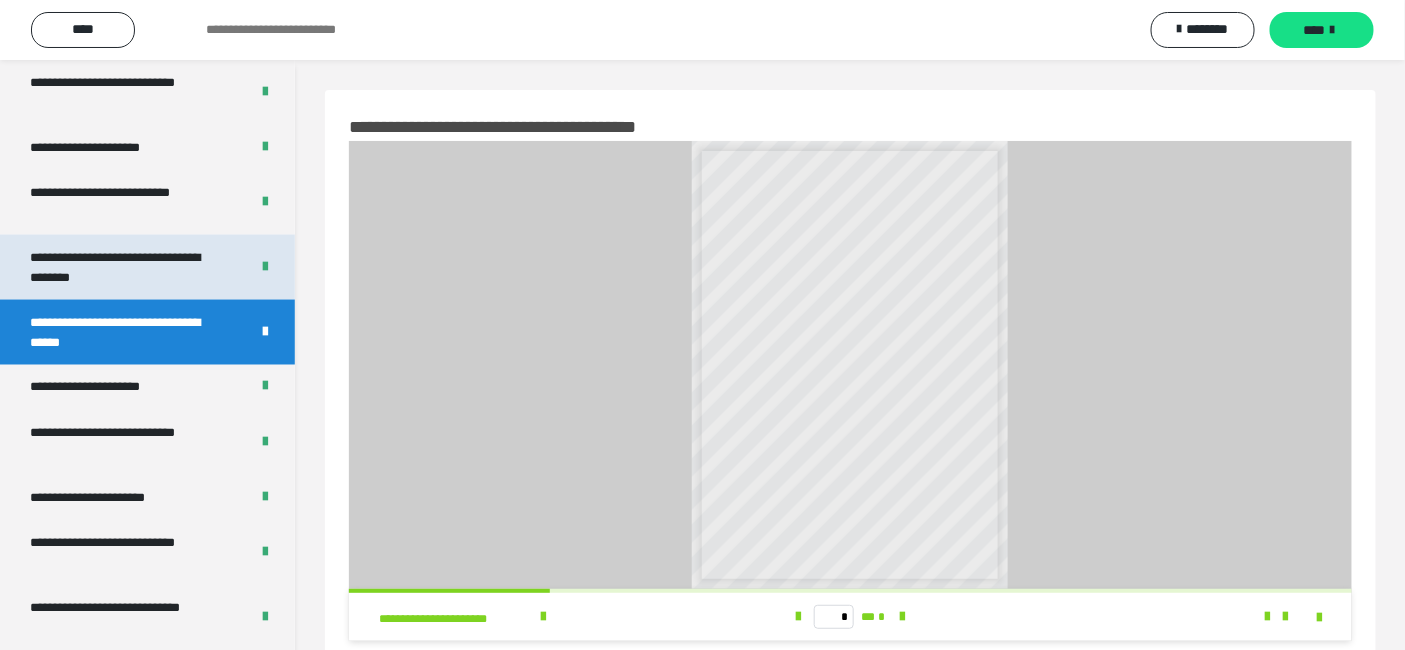 click on "**********" at bounding box center [123, 267] 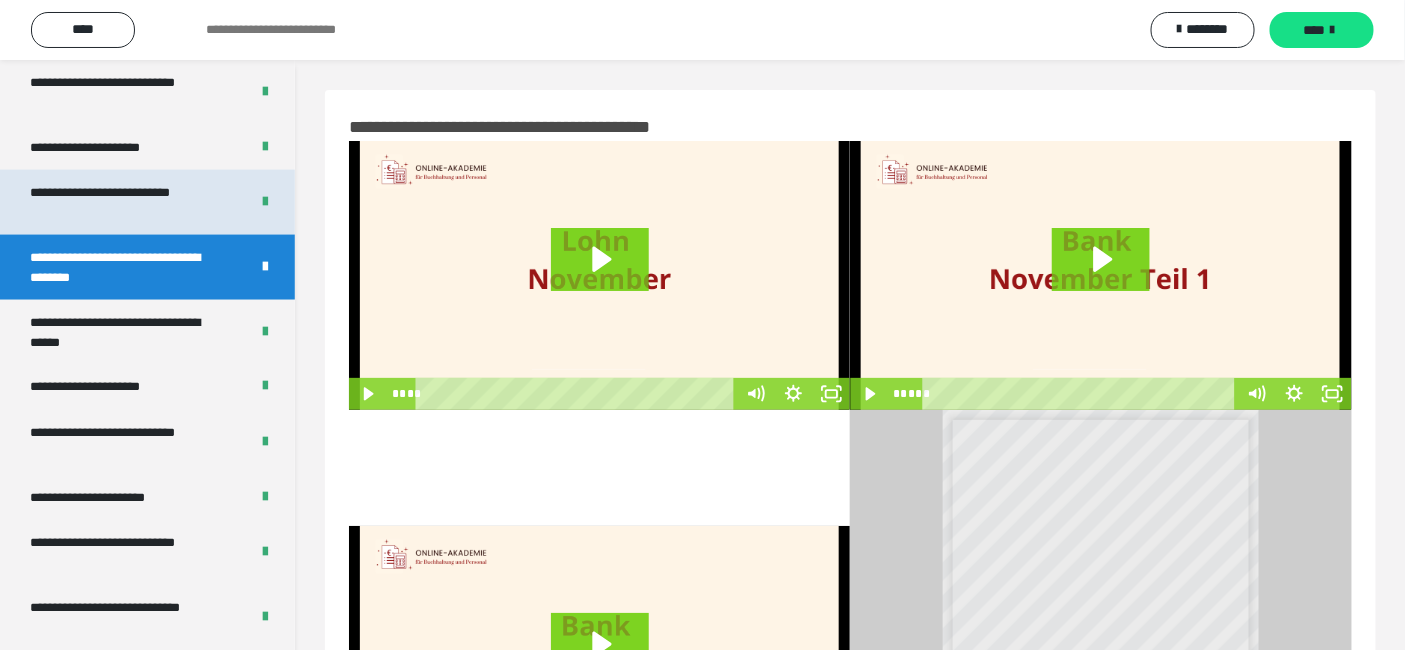 click on "**********" at bounding box center (123, 202) 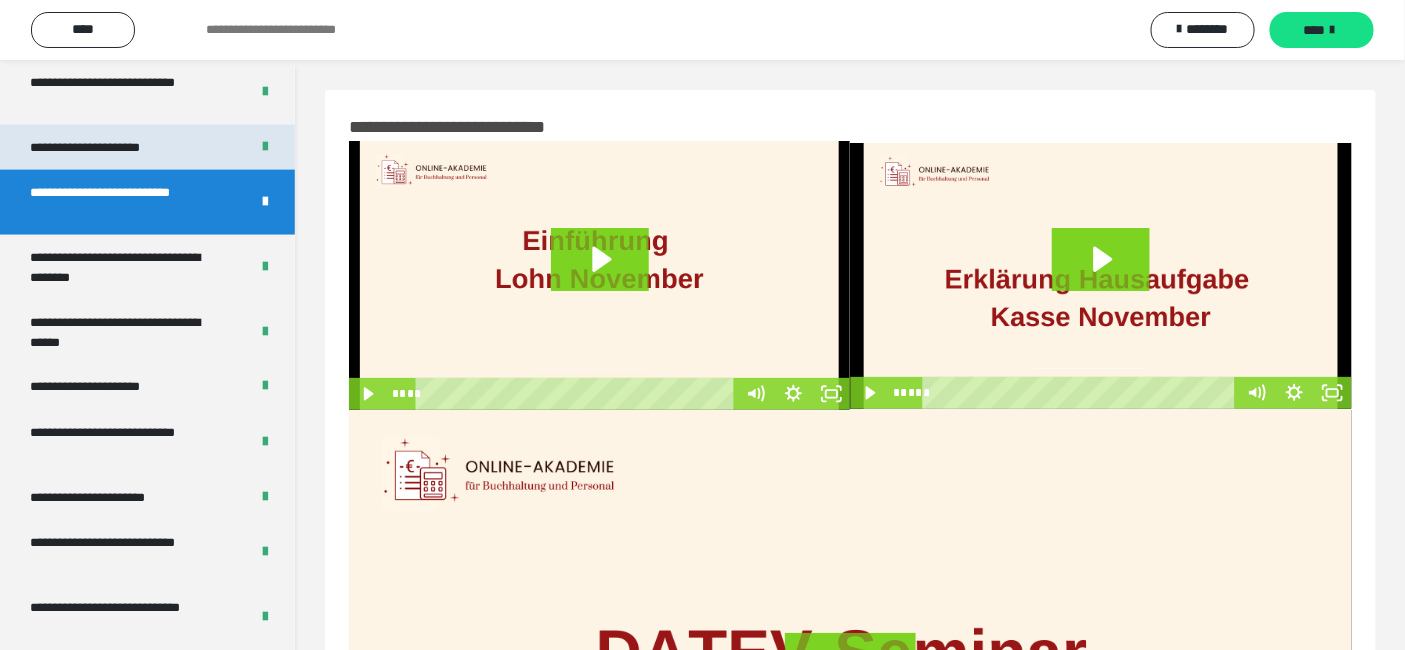 click on "**********" at bounding box center [147, 147] 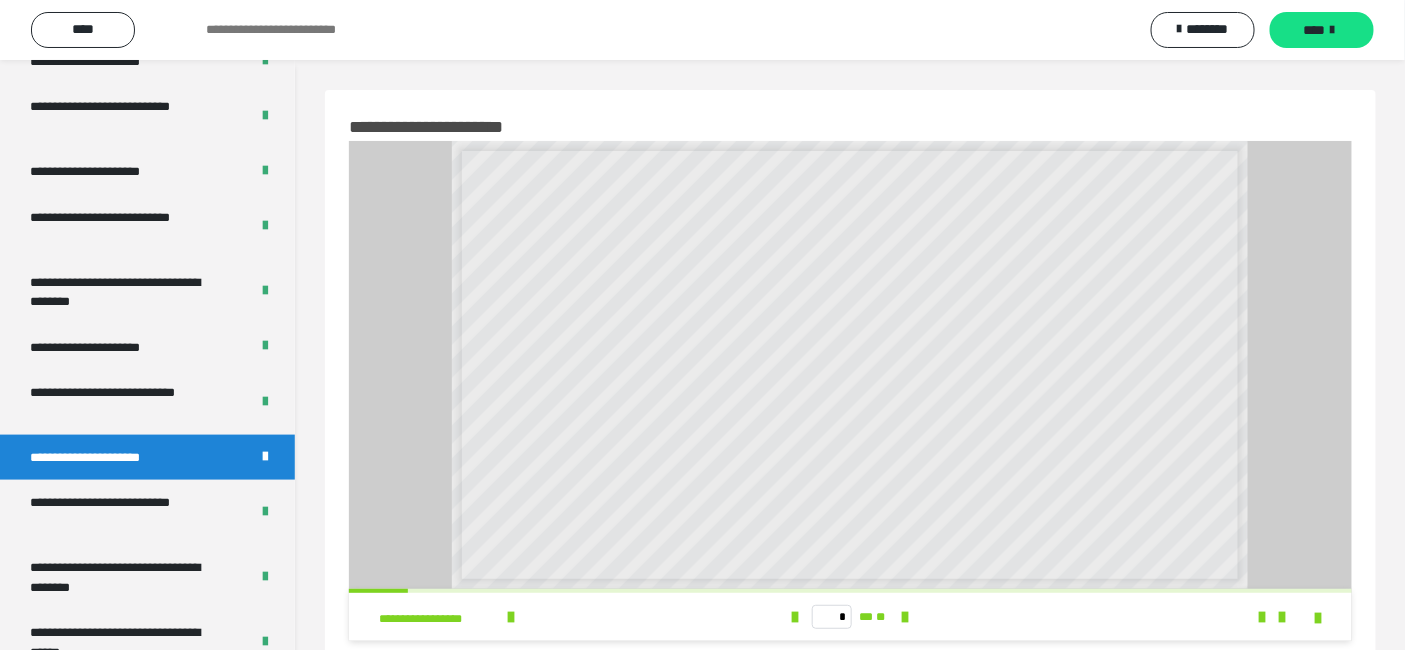 scroll, scrollTop: 3149, scrollLeft: 0, axis: vertical 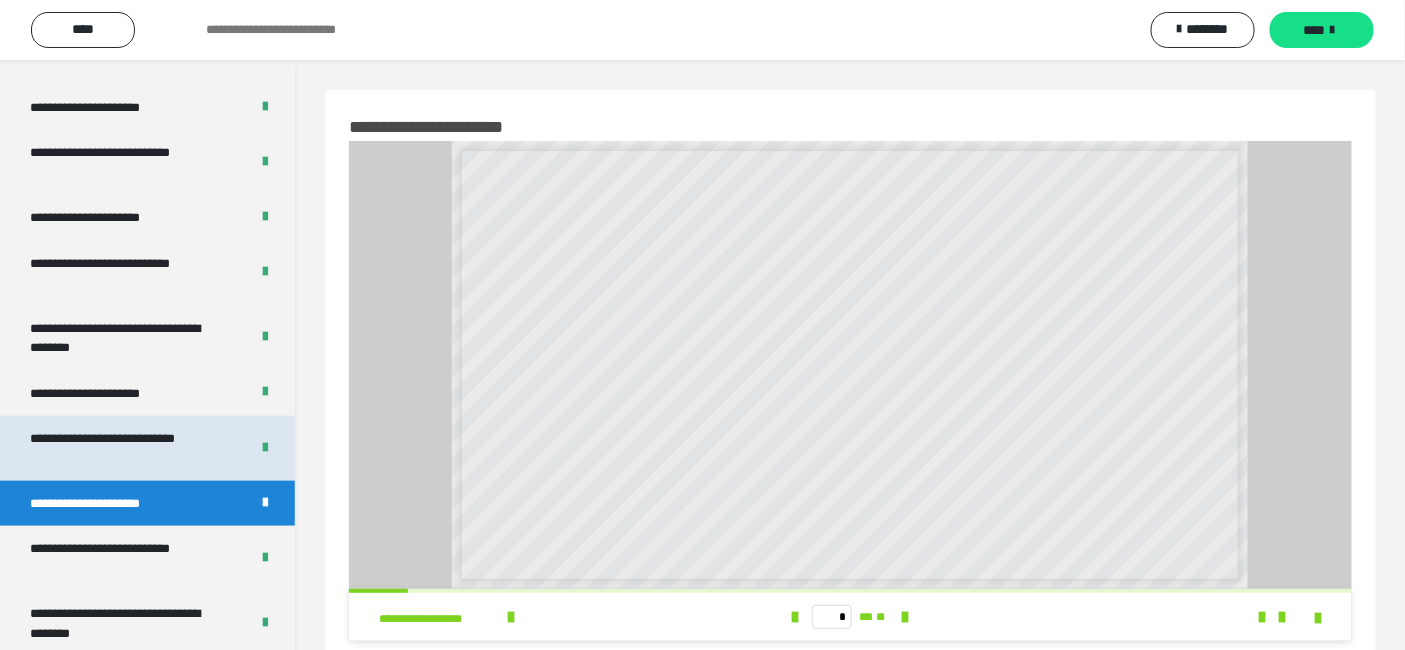 click on "**********" at bounding box center [123, 448] 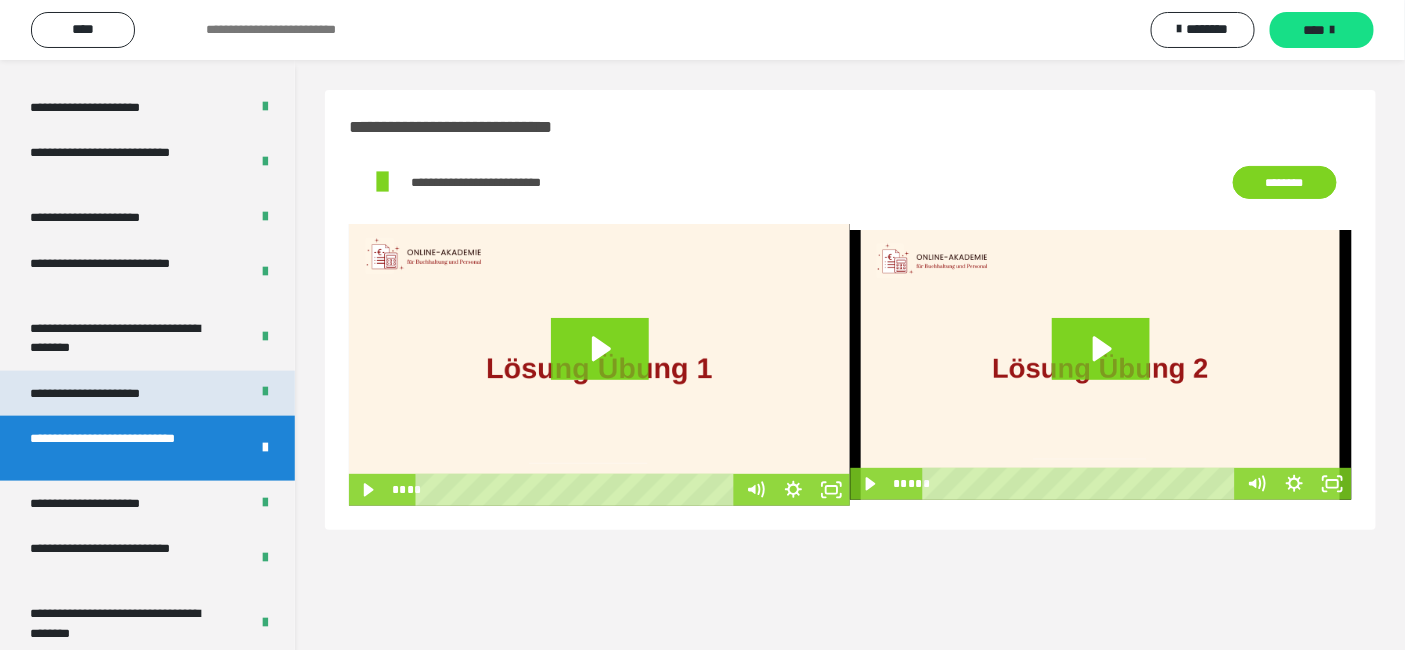 click on "**********" at bounding box center [108, 393] 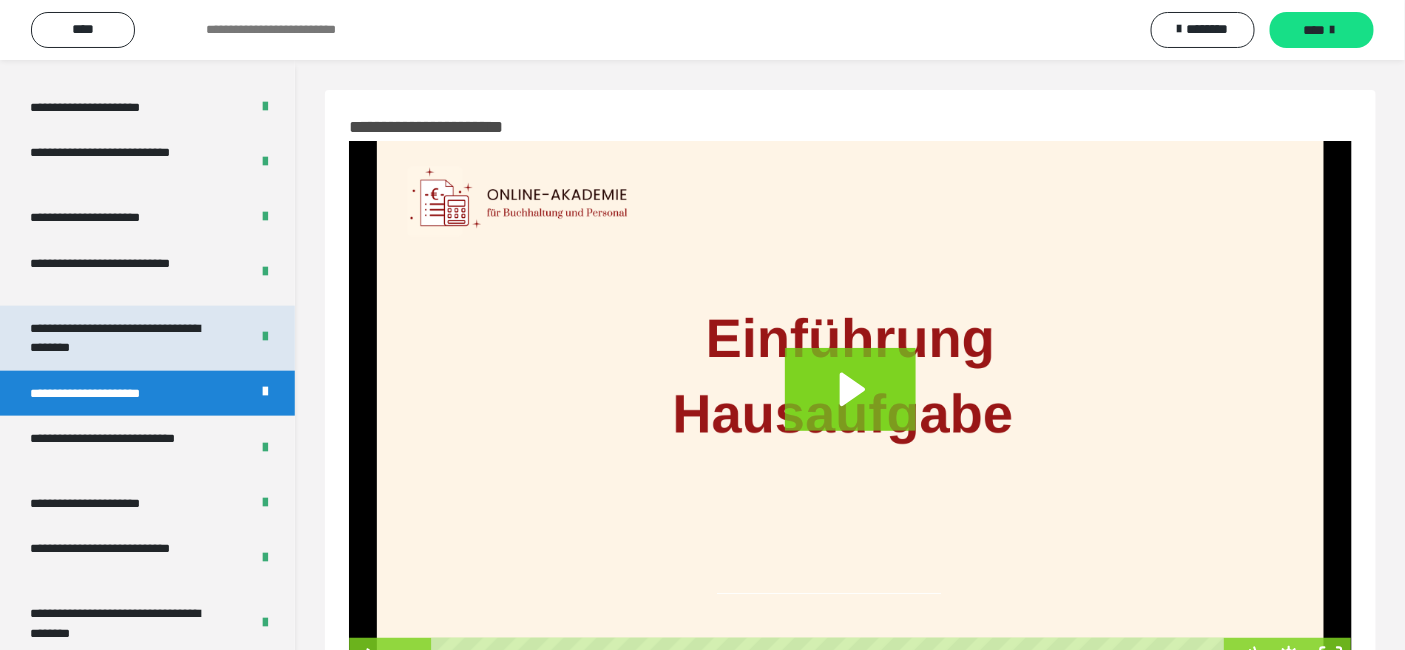 click on "**********" at bounding box center (123, 338) 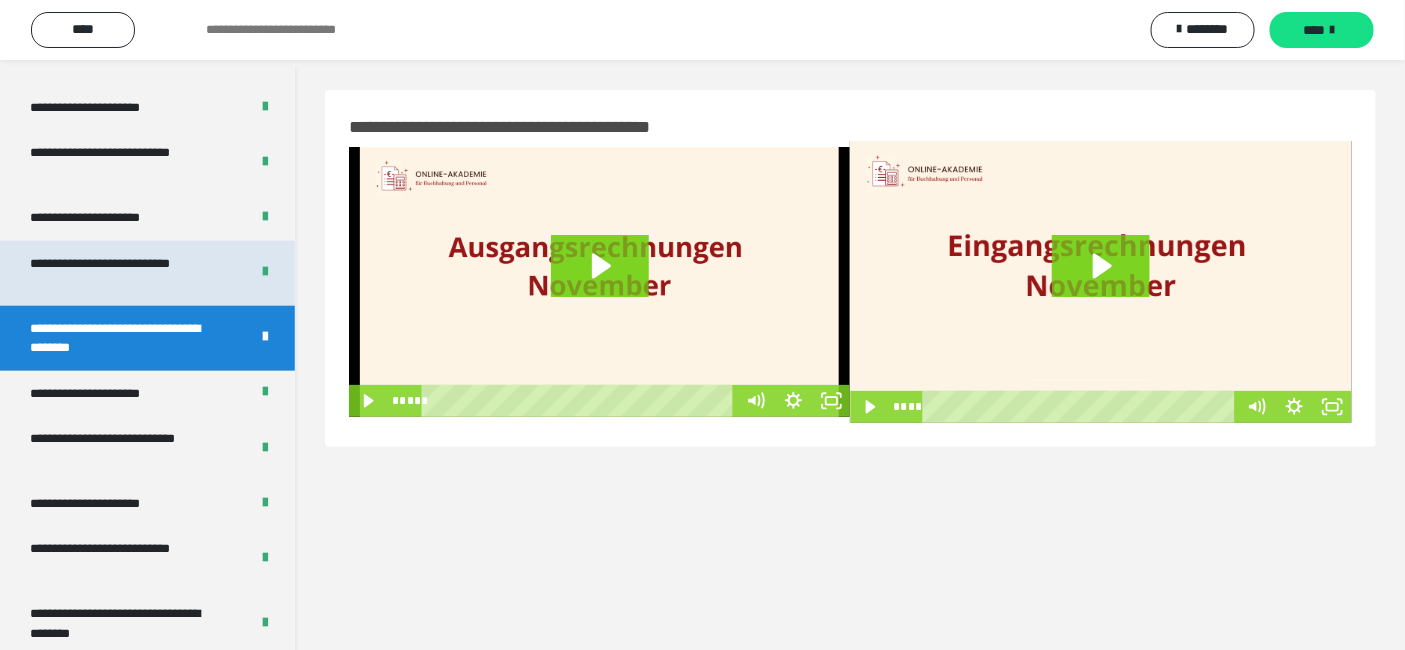 click on "**********" at bounding box center (123, 273) 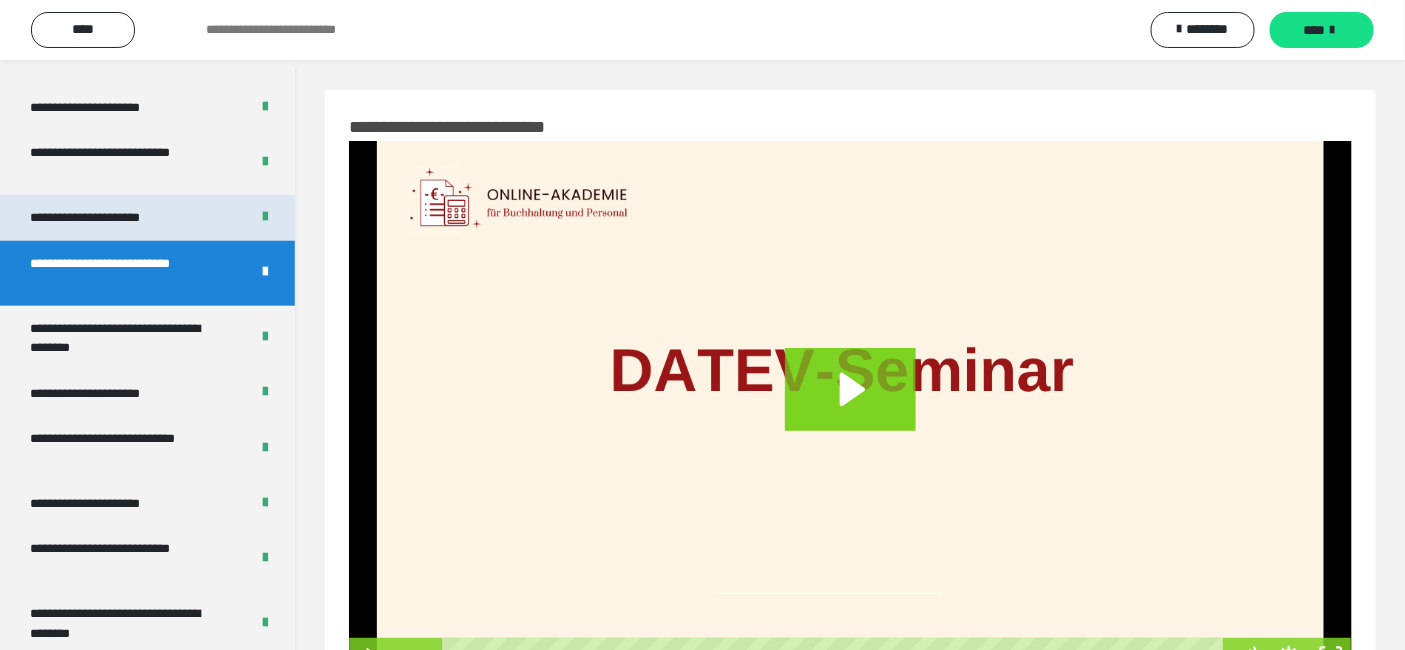 click on "**********" at bounding box center [107, 217] 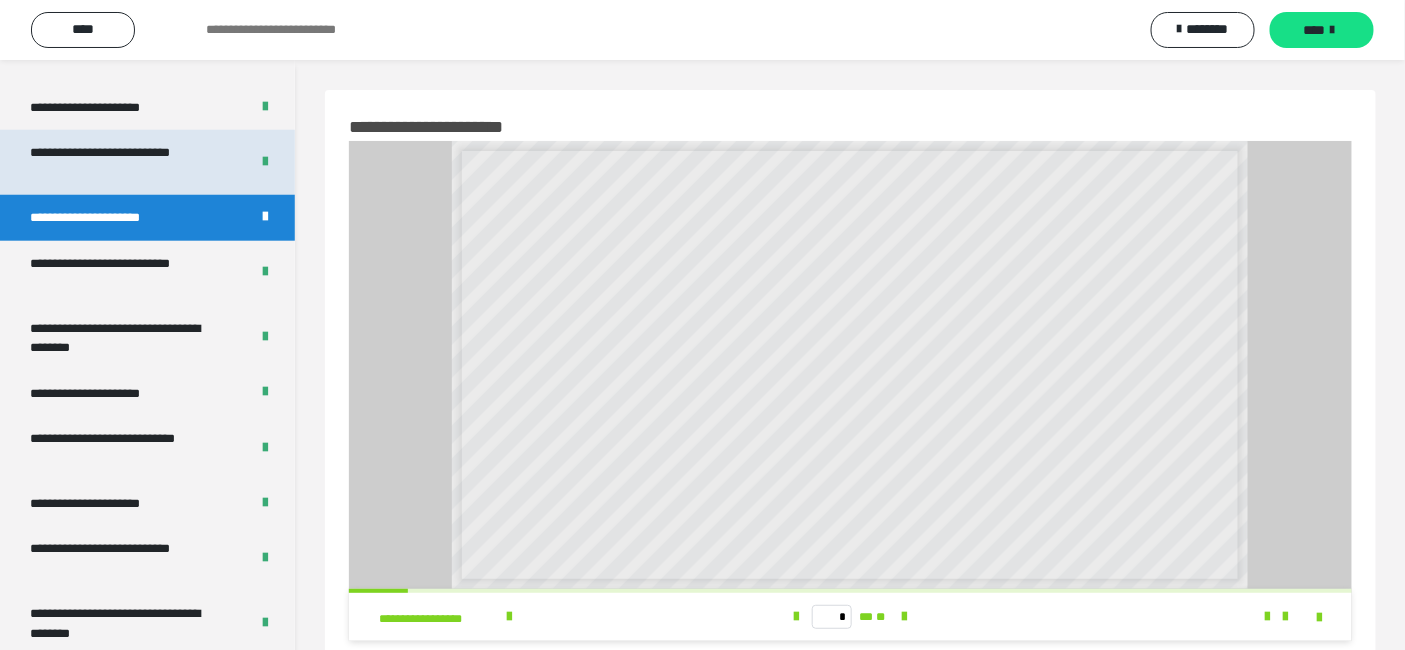 click on "**********" at bounding box center [123, 162] 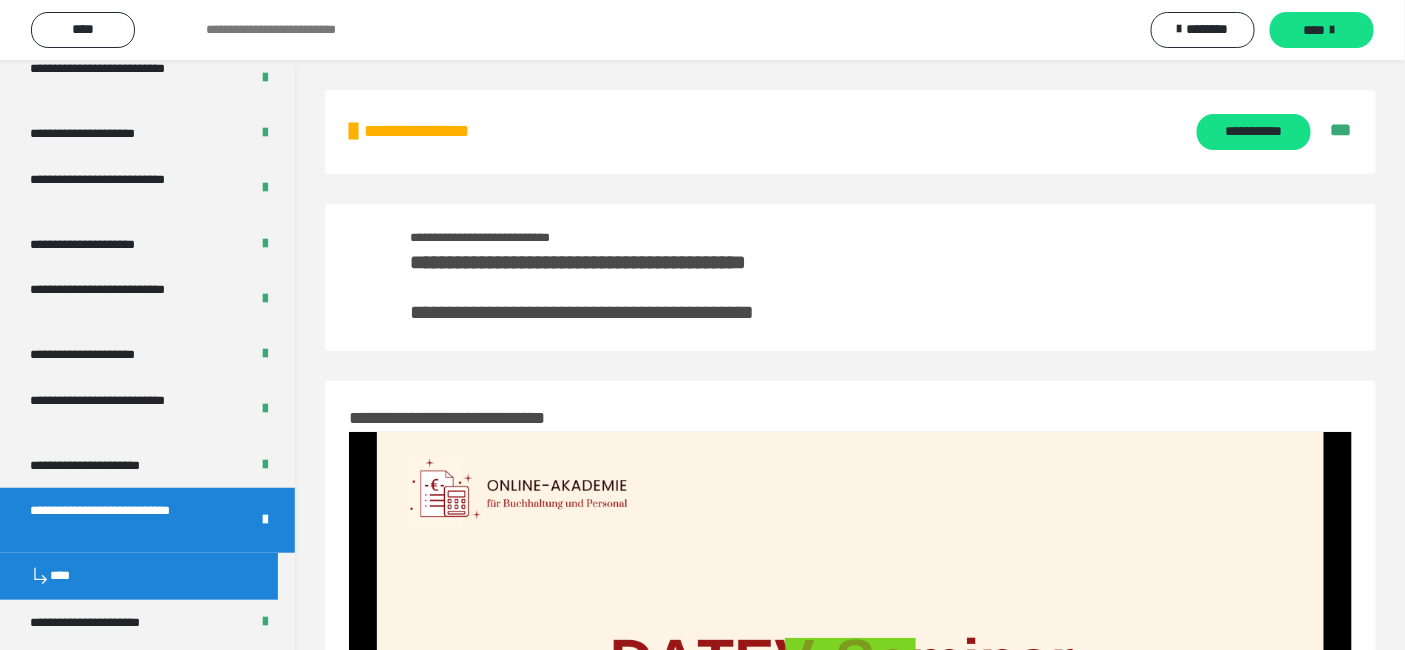 scroll, scrollTop: 2797, scrollLeft: 0, axis: vertical 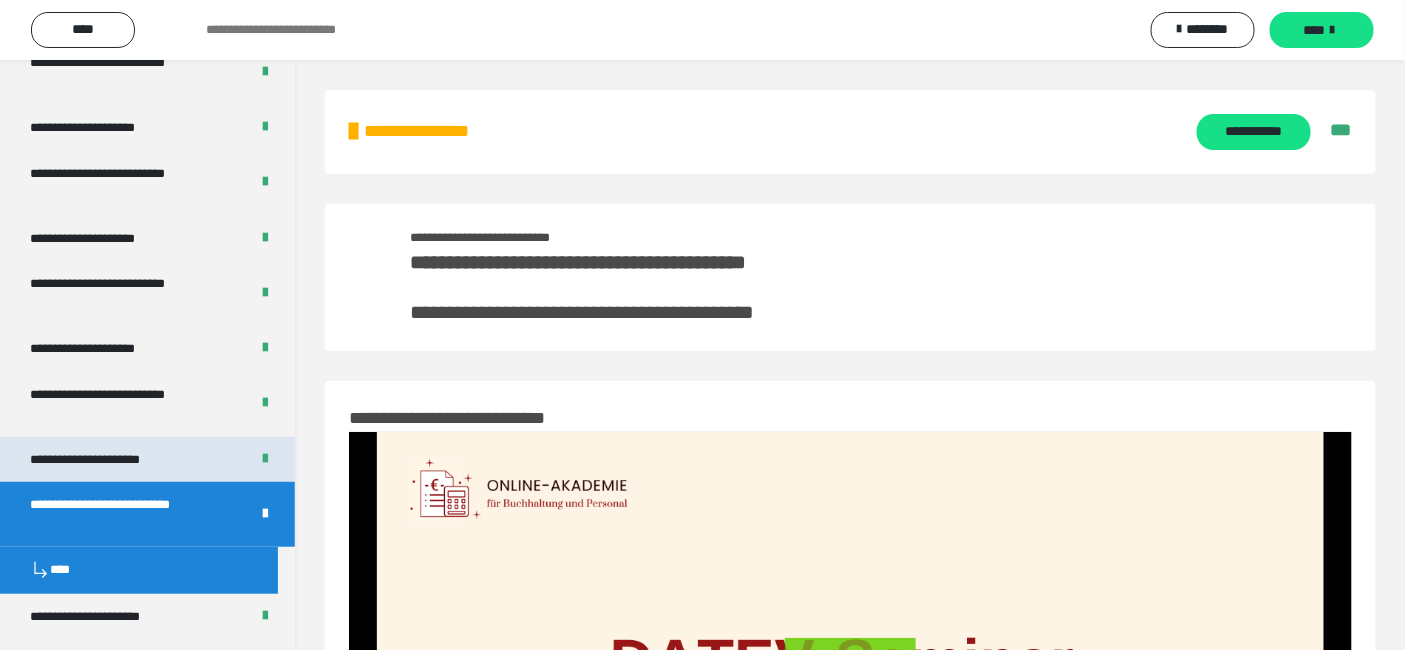 click on "**********" at bounding box center [147, 459] 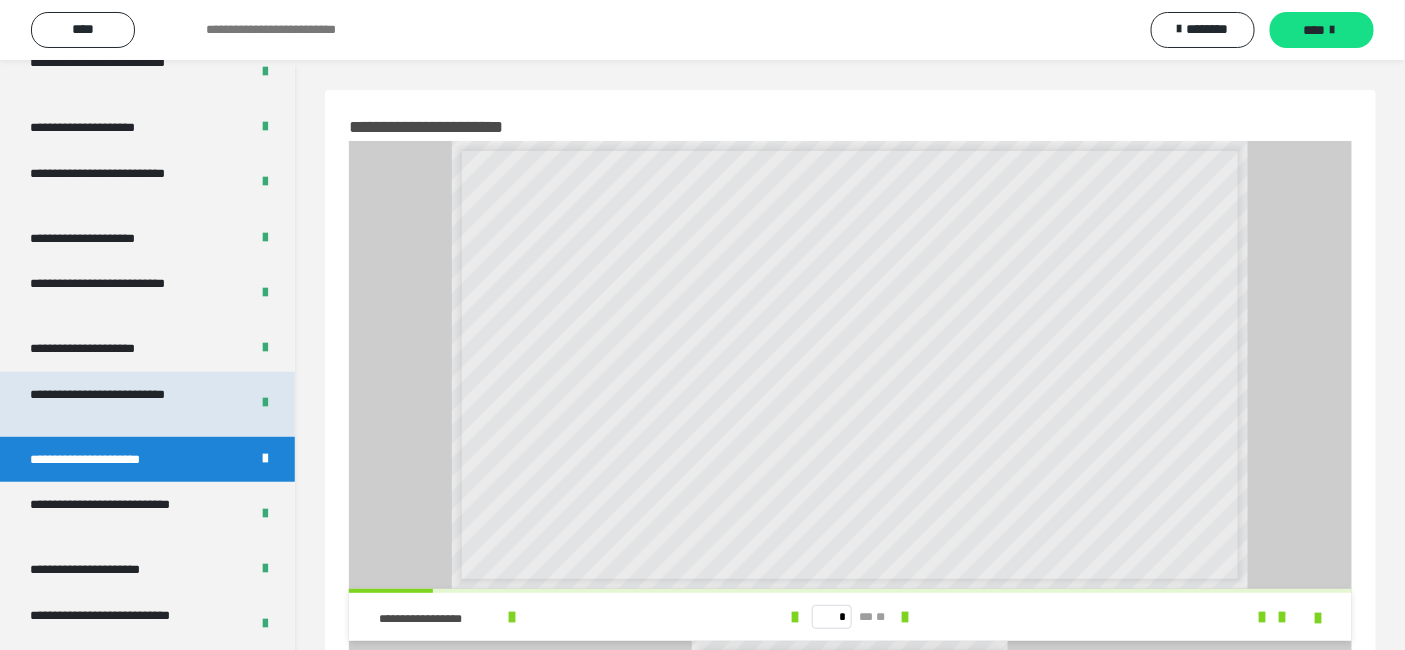 click on "**********" at bounding box center (123, 404) 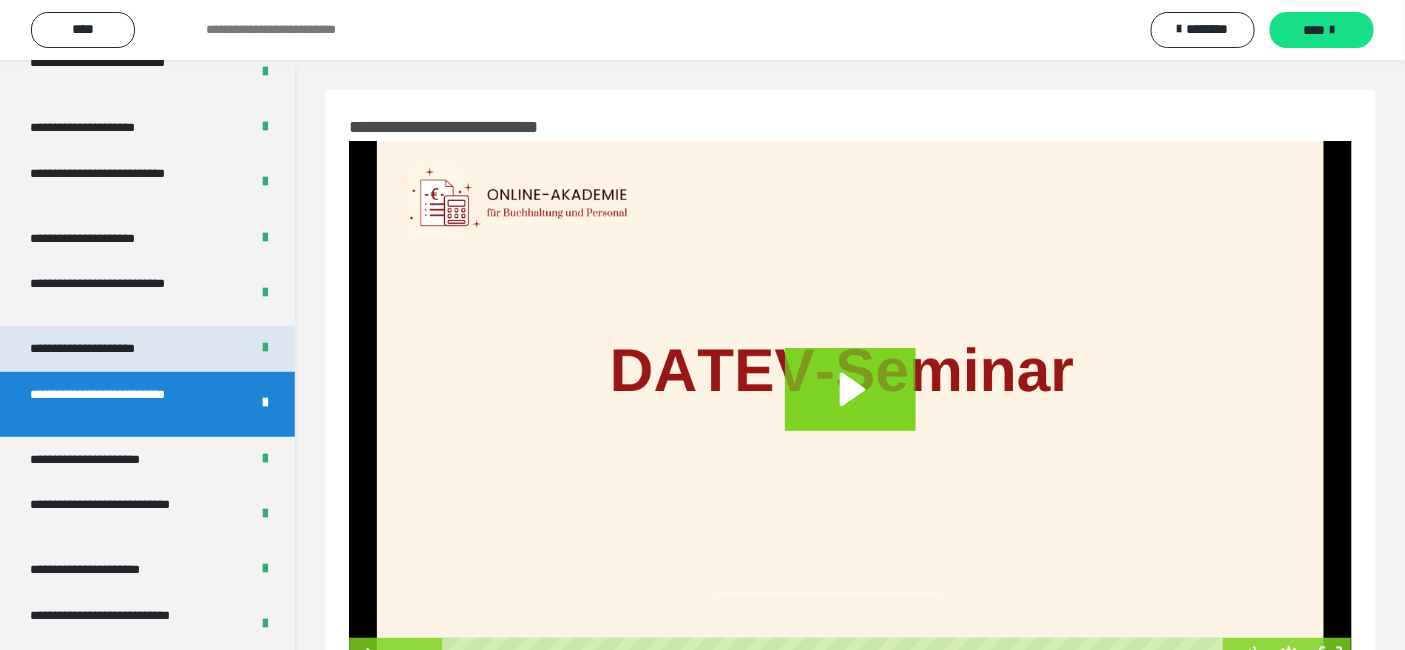 click on "**********" at bounding box center (147, 348) 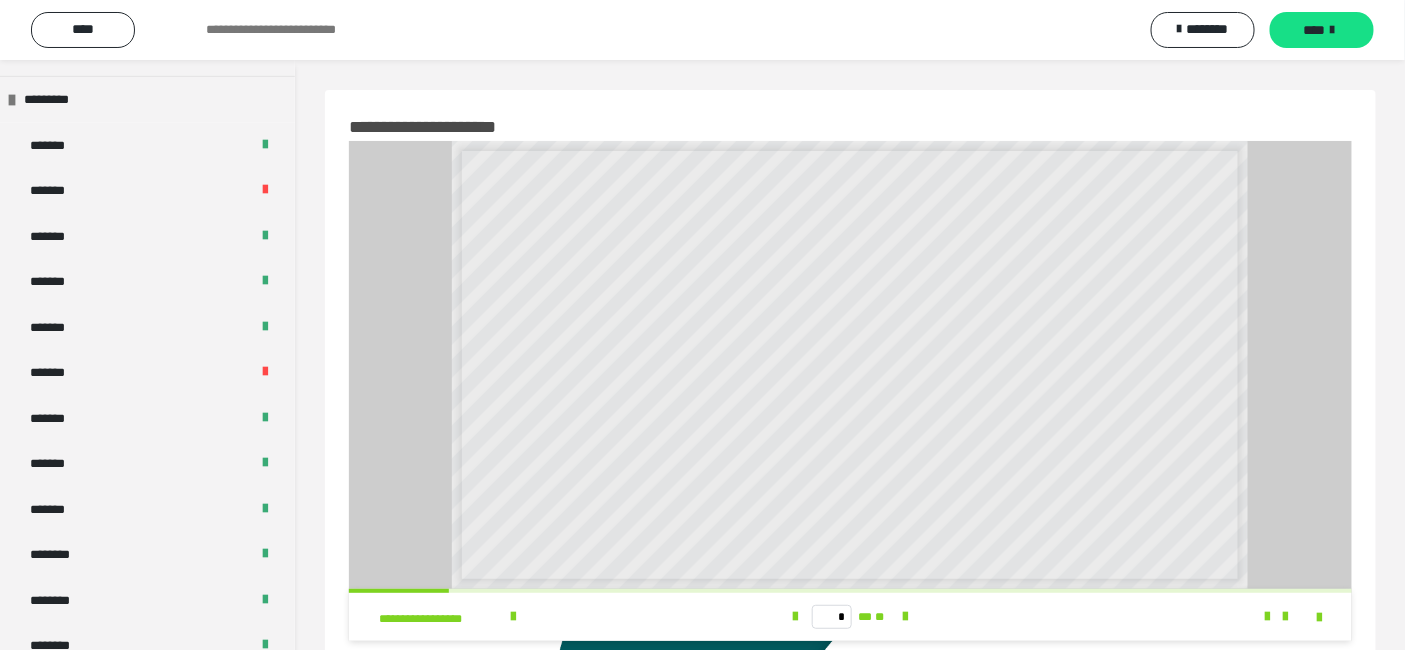 scroll, scrollTop: 609, scrollLeft: 0, axis: vertical 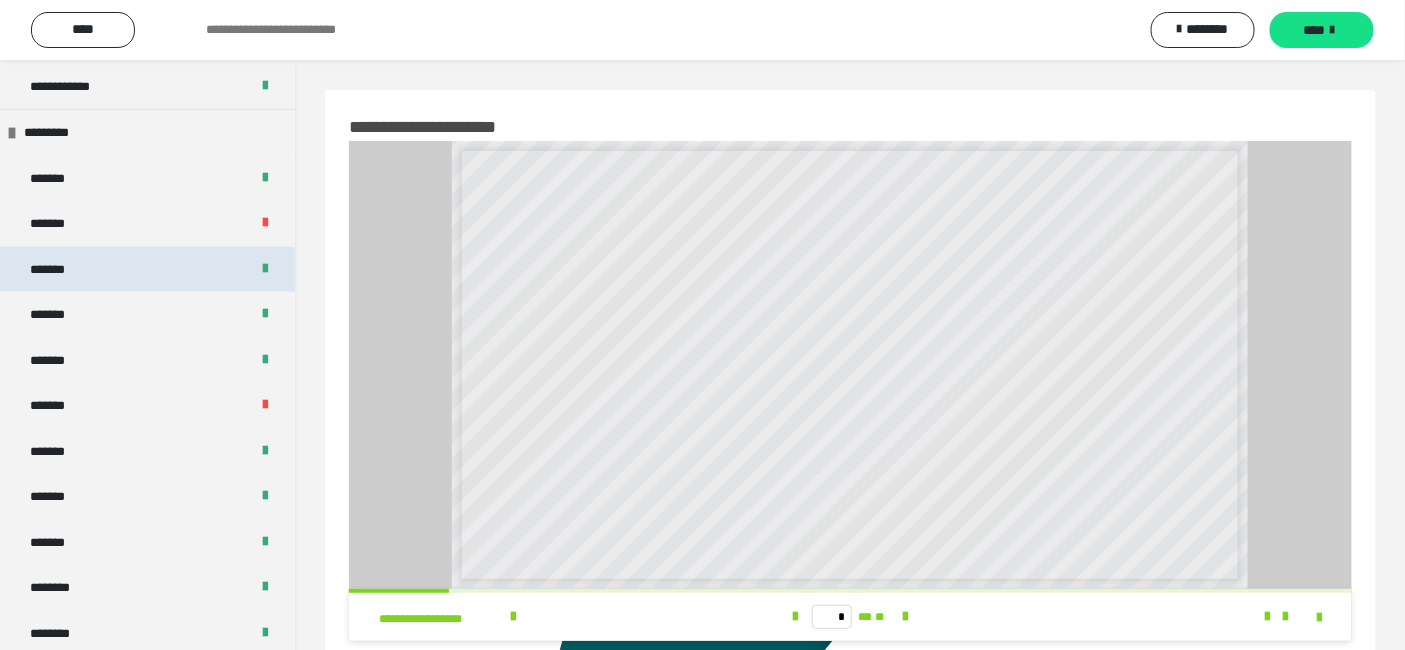 click on "*******" at bounding box center [147, 269] 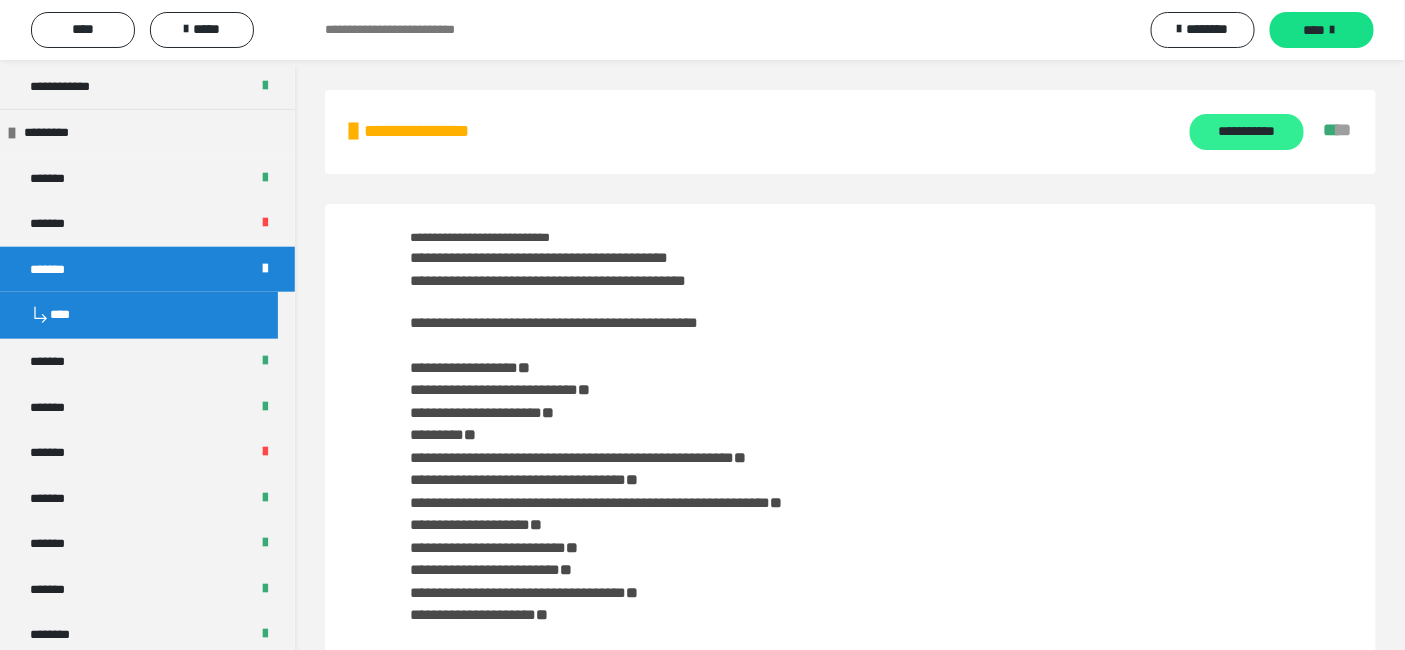 click on "**********" at bounding box center (1246, 132) 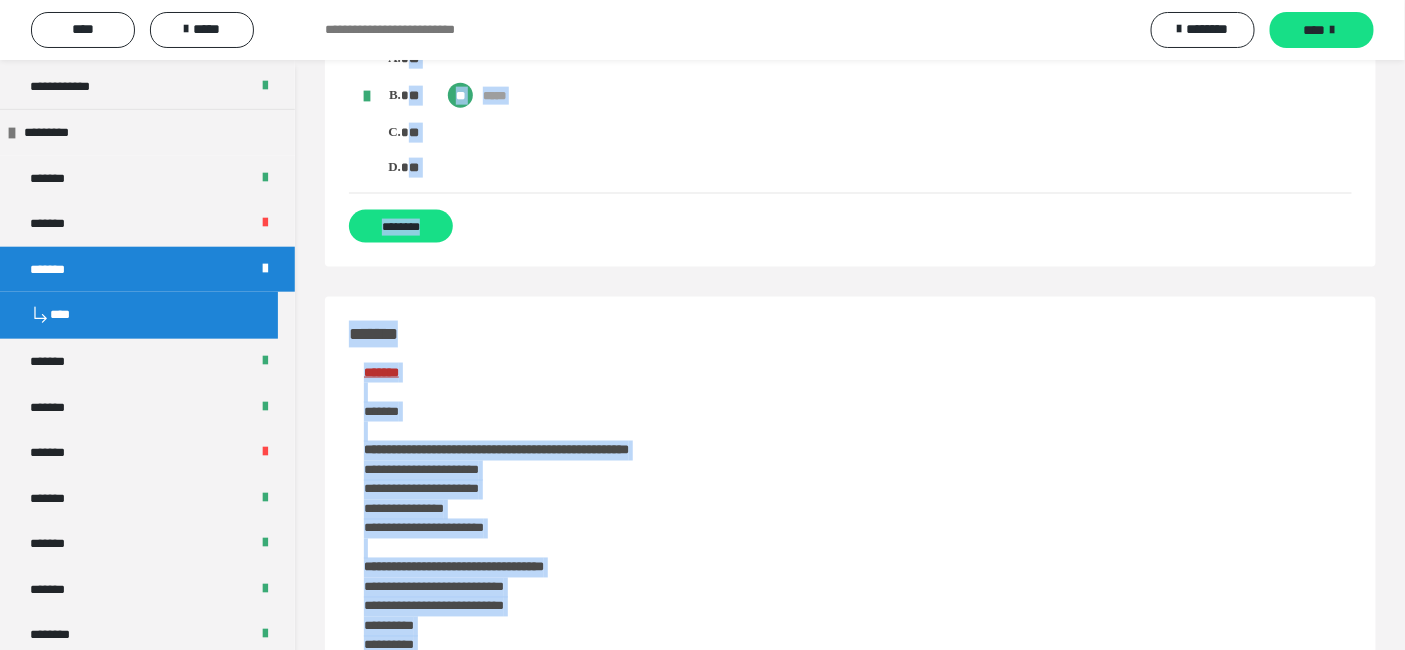 scroll, scrollTop: 3376, scrollLeft: 0, axis: vertical 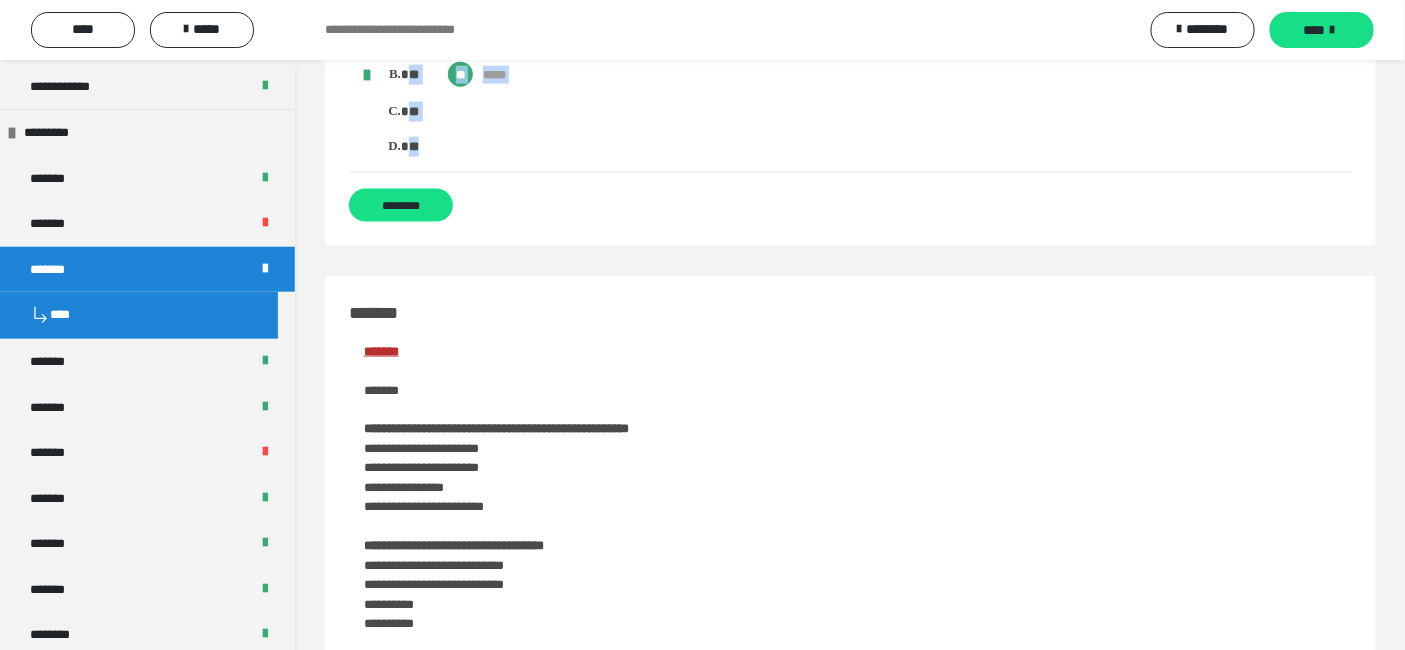 drag, startPoint x: 346, startPoint y: 162, endPoint x: 502, endPoint y: 146, distance: 156.81836 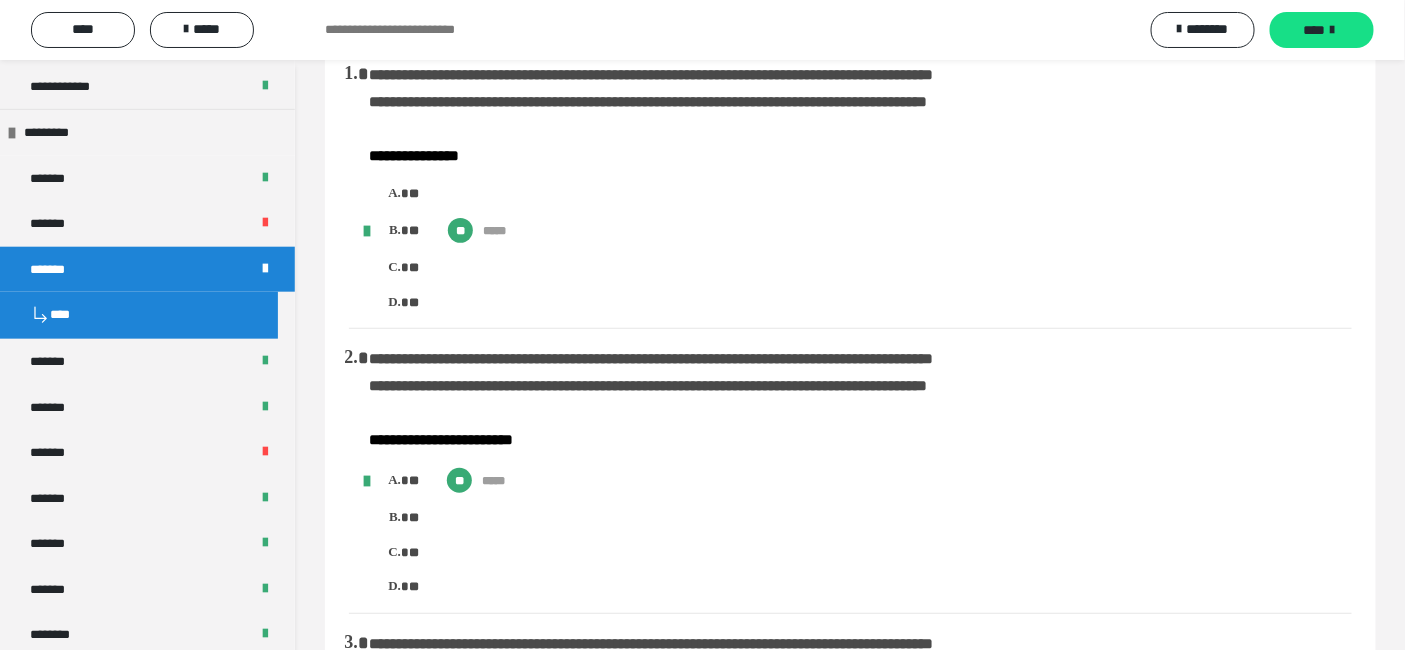 scroll, scrollTop: 0, scrollLeft: 0, axis: both 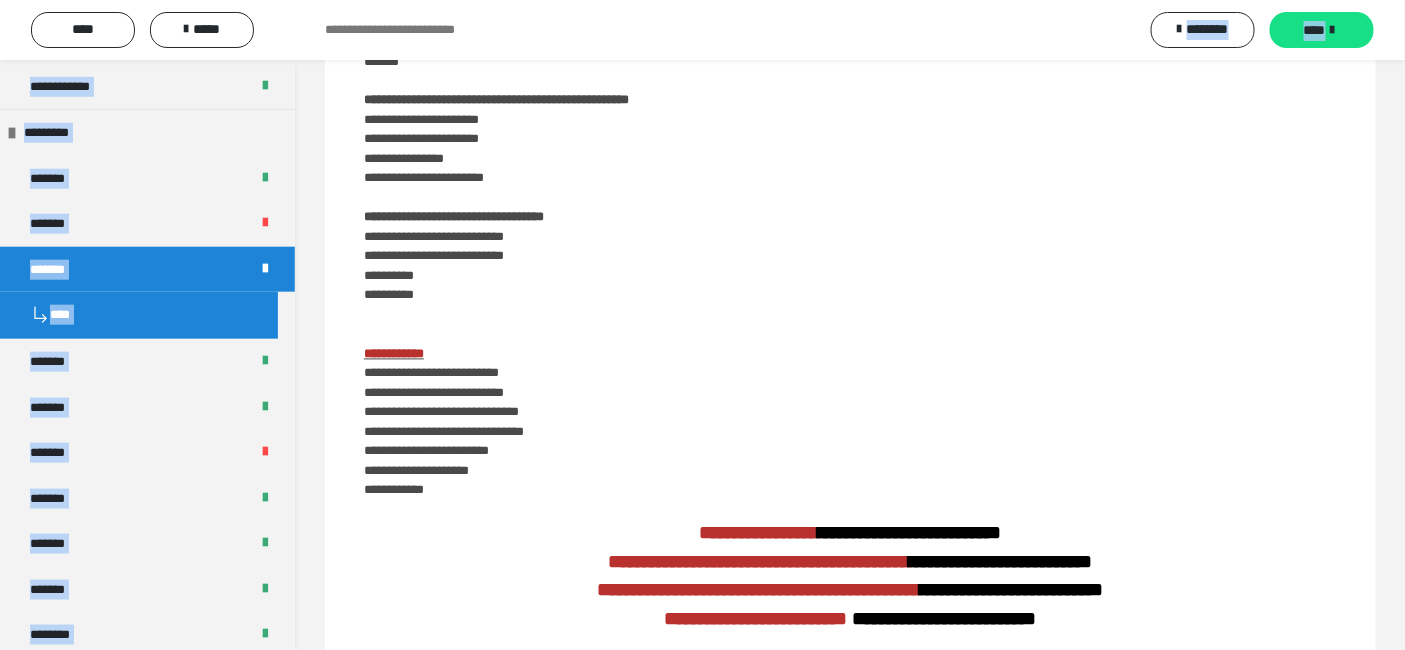 drag, startPoint x: 350, startPoint y: 160, endPoint x: 887, endPoint y: 50, distance: 548.1505 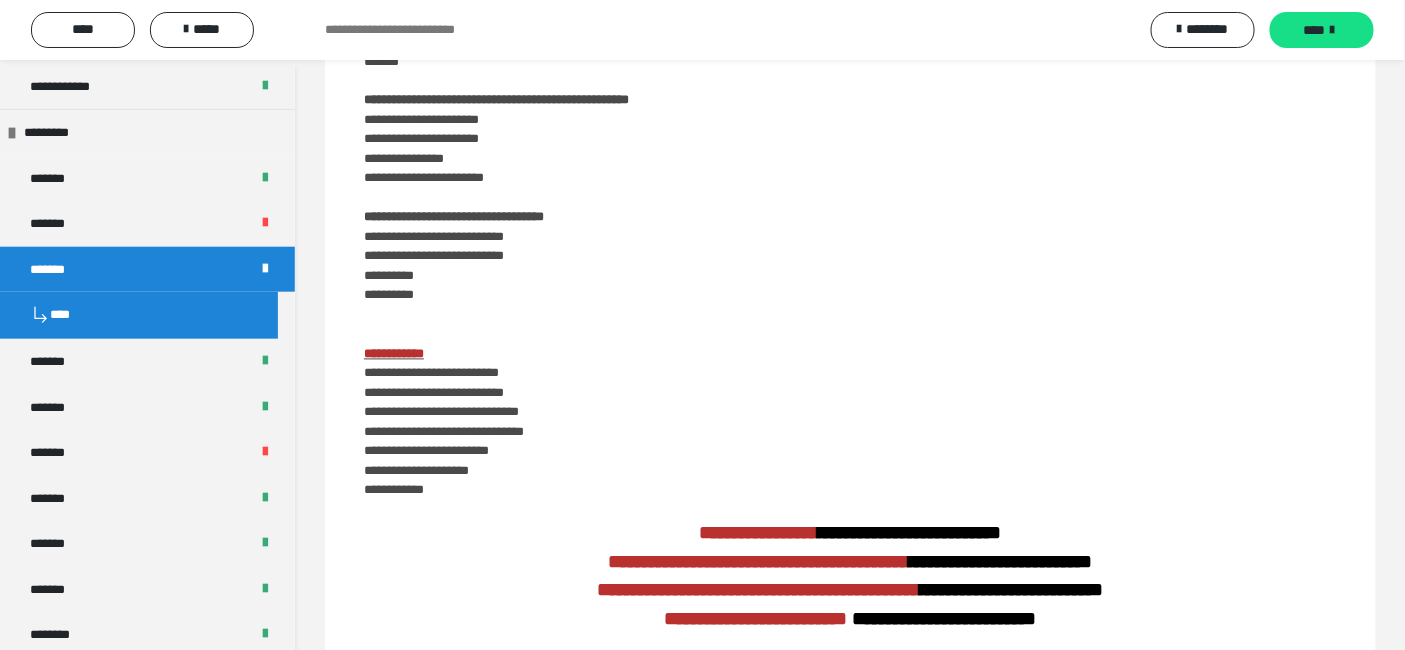 click on "**********" at bounding box center (850, 357) 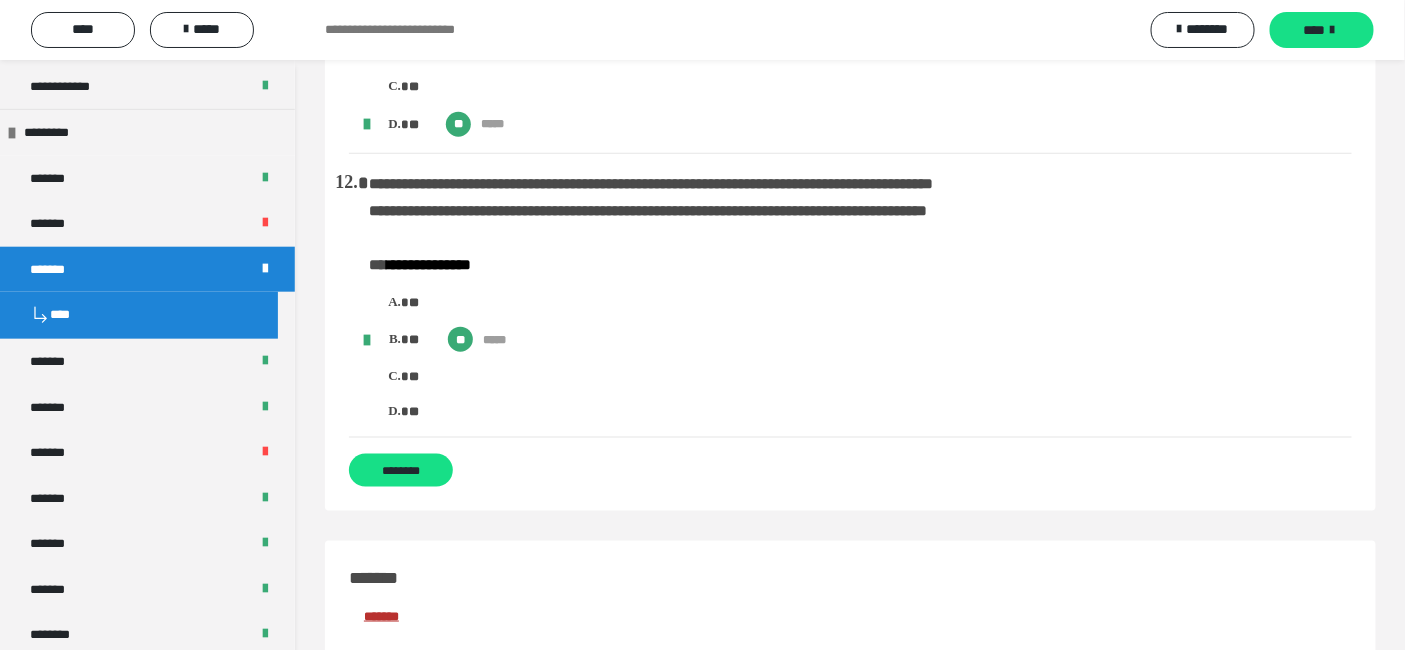 scroll, scrollTop: 3138, scrollLeft: 0, axis: vertical 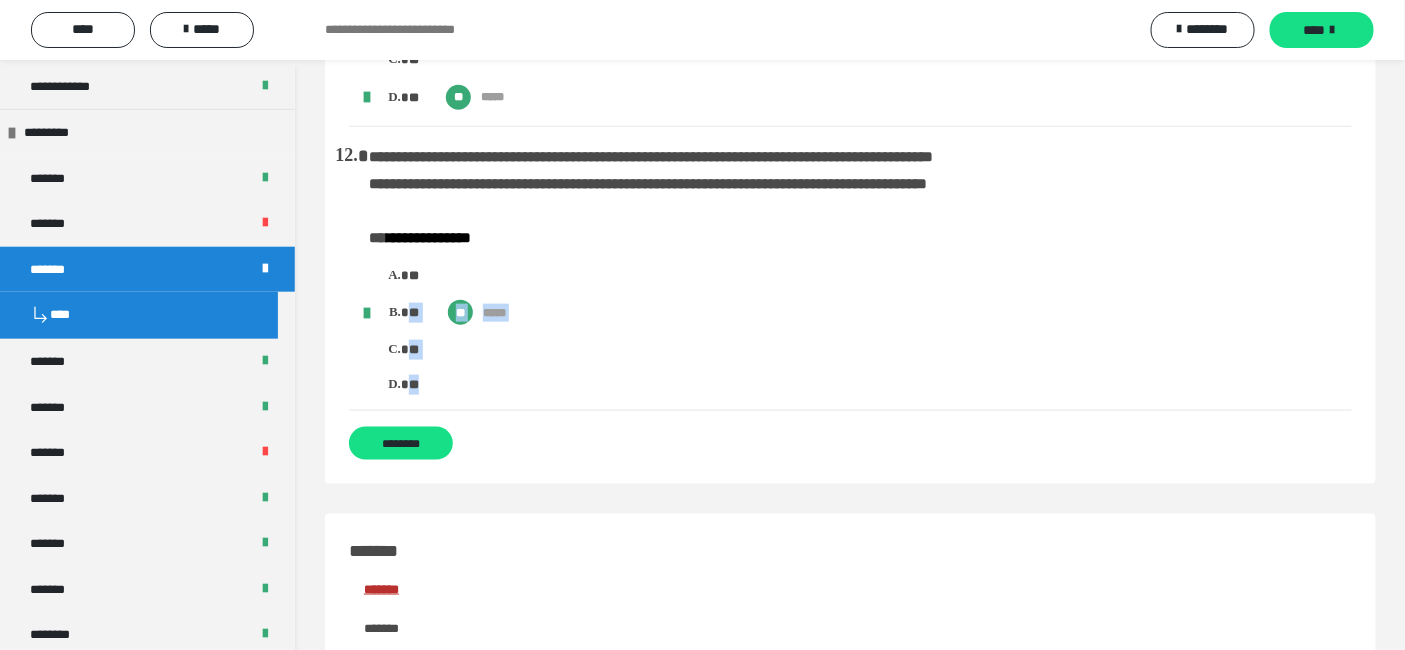 drag, startPoint x: 445, startPoint y: 378, endPoint x: 480, endPoint y: 293, distance: 91.92388 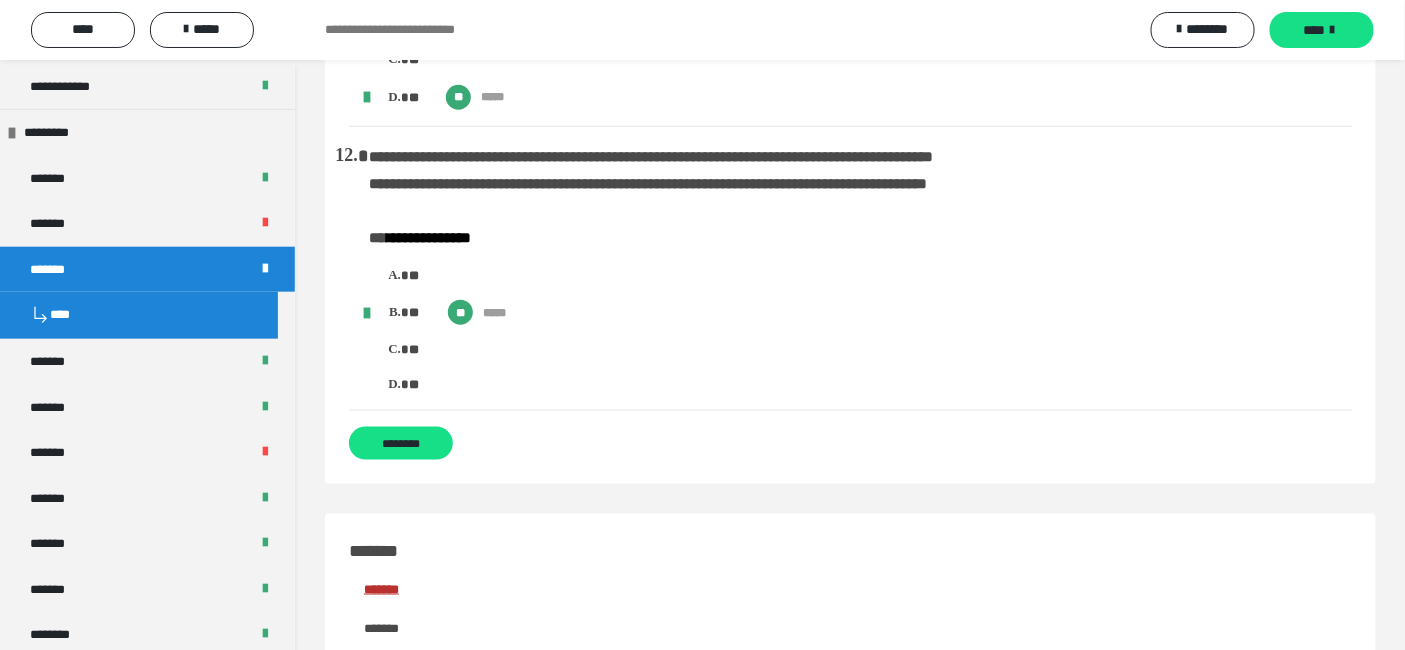 click on "** ** ** ***** ** **" at bounding box center [860, 330] 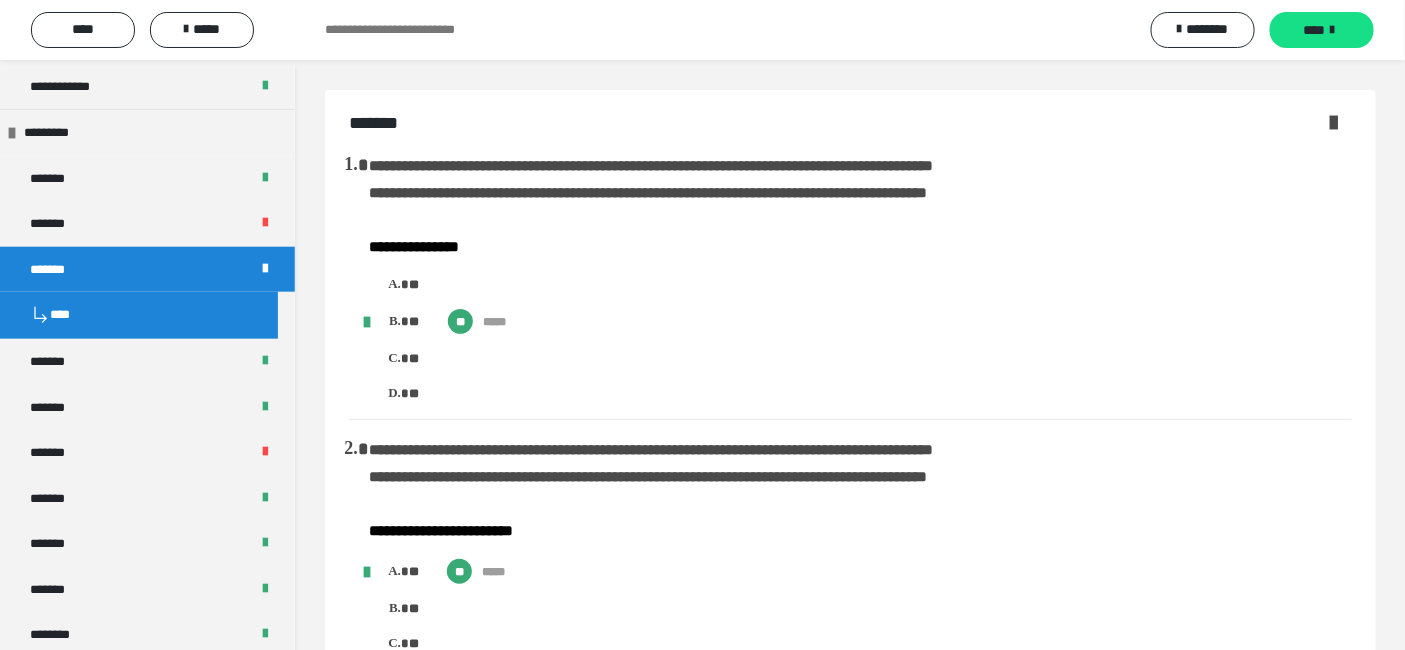 scroll, scrollTop: 8, scrollLeft: 0, axis: vertical 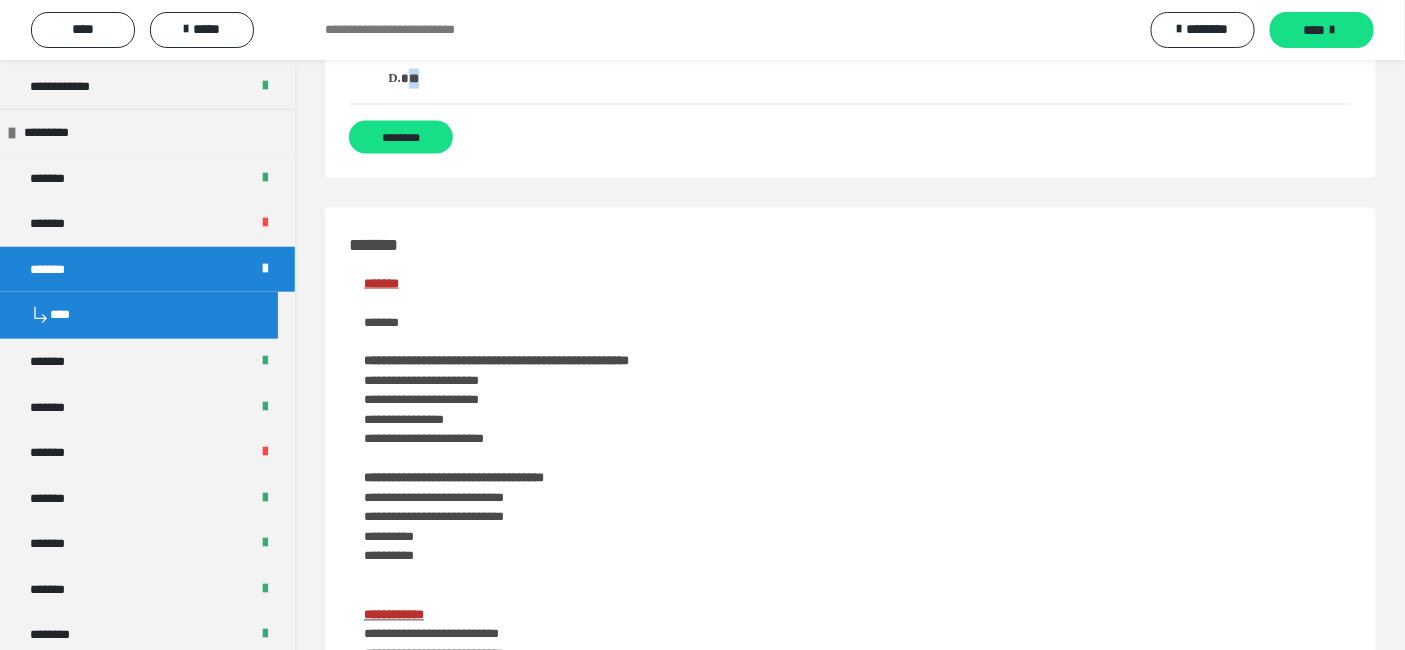 drag, startPoint x: 369, startPoint y: 166, endPoint x: 441, endPoint y: 82, distance: 110.63454 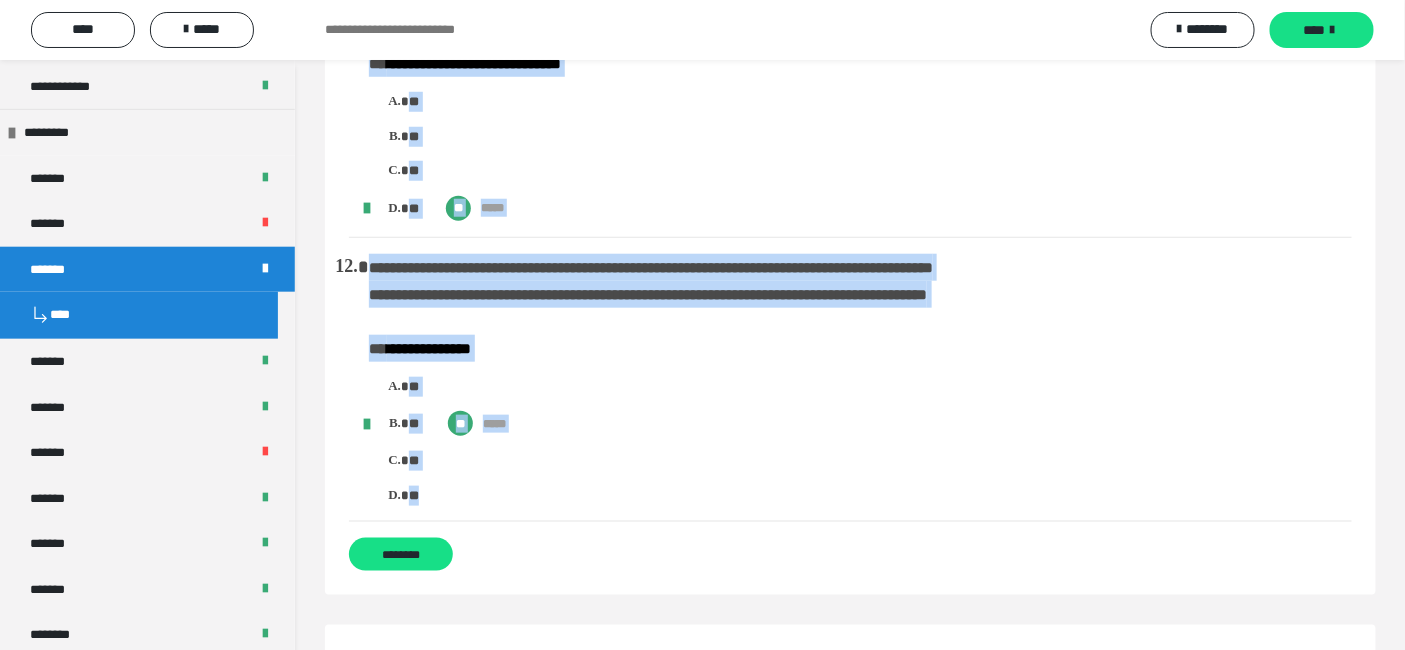 scroll, scrollTop: 3032, scrollLeft: 0, axis: vertical 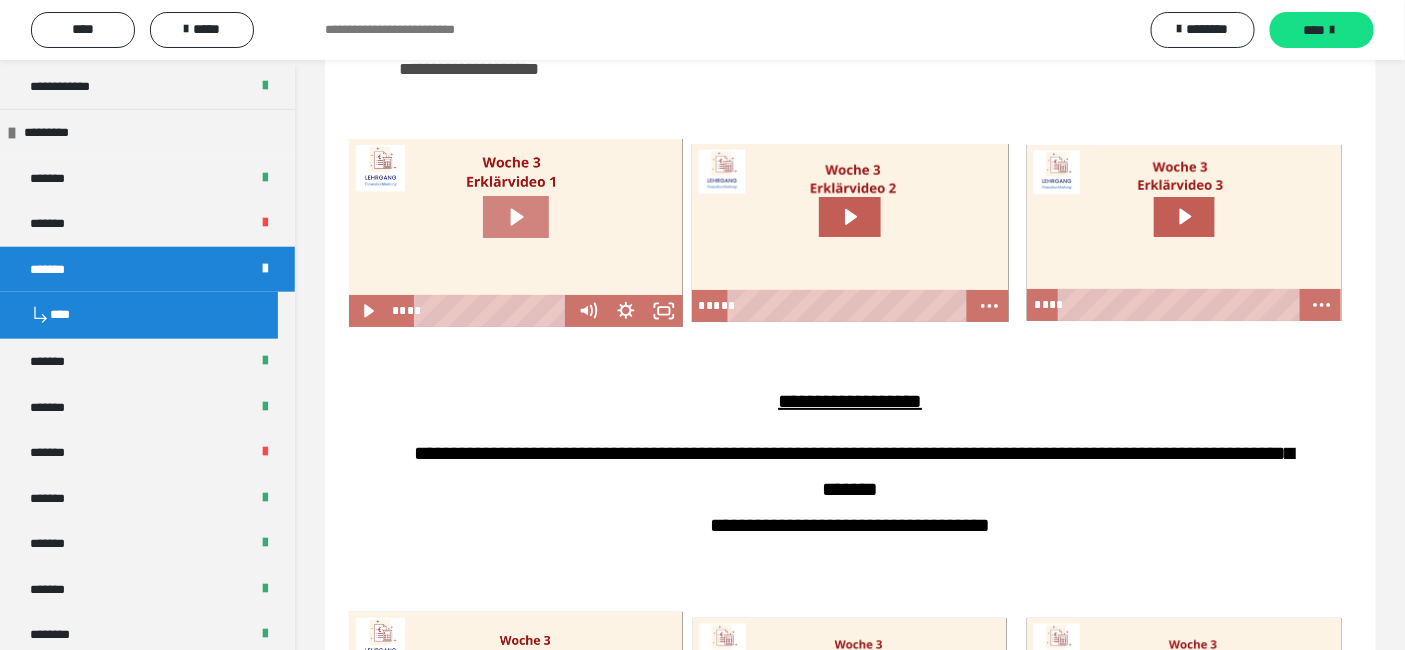 click 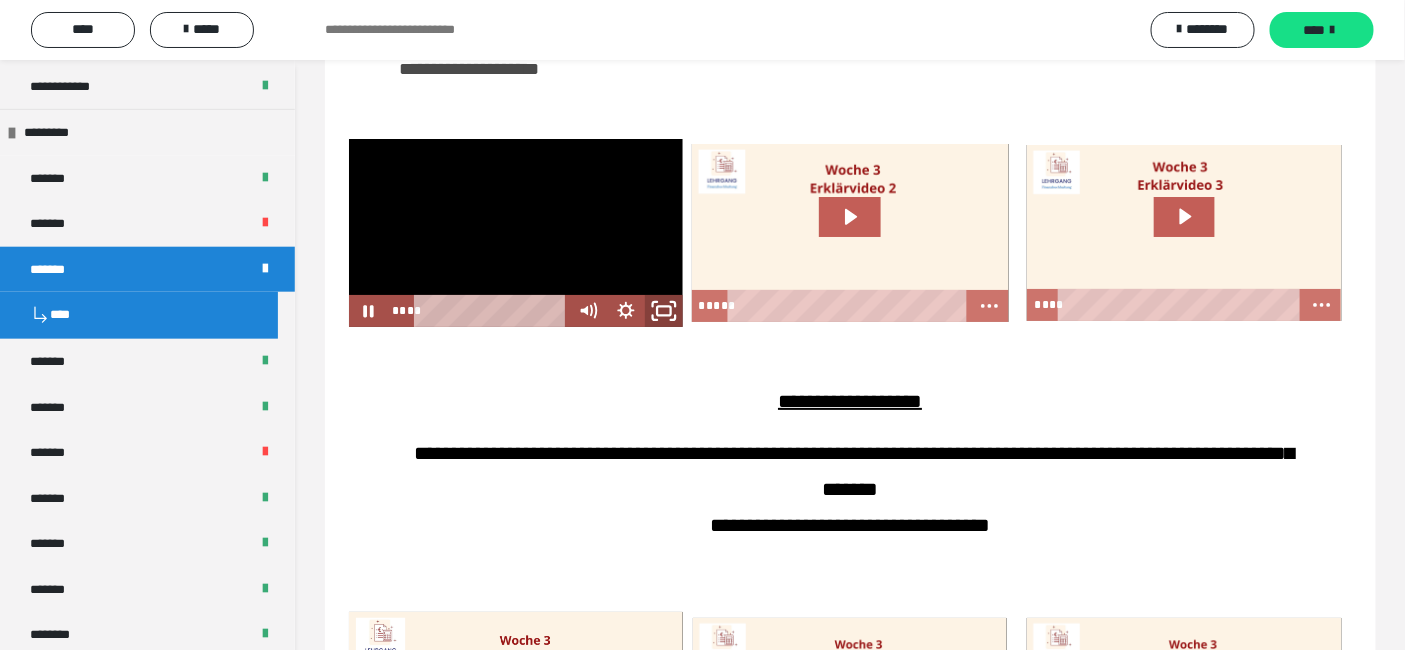 click 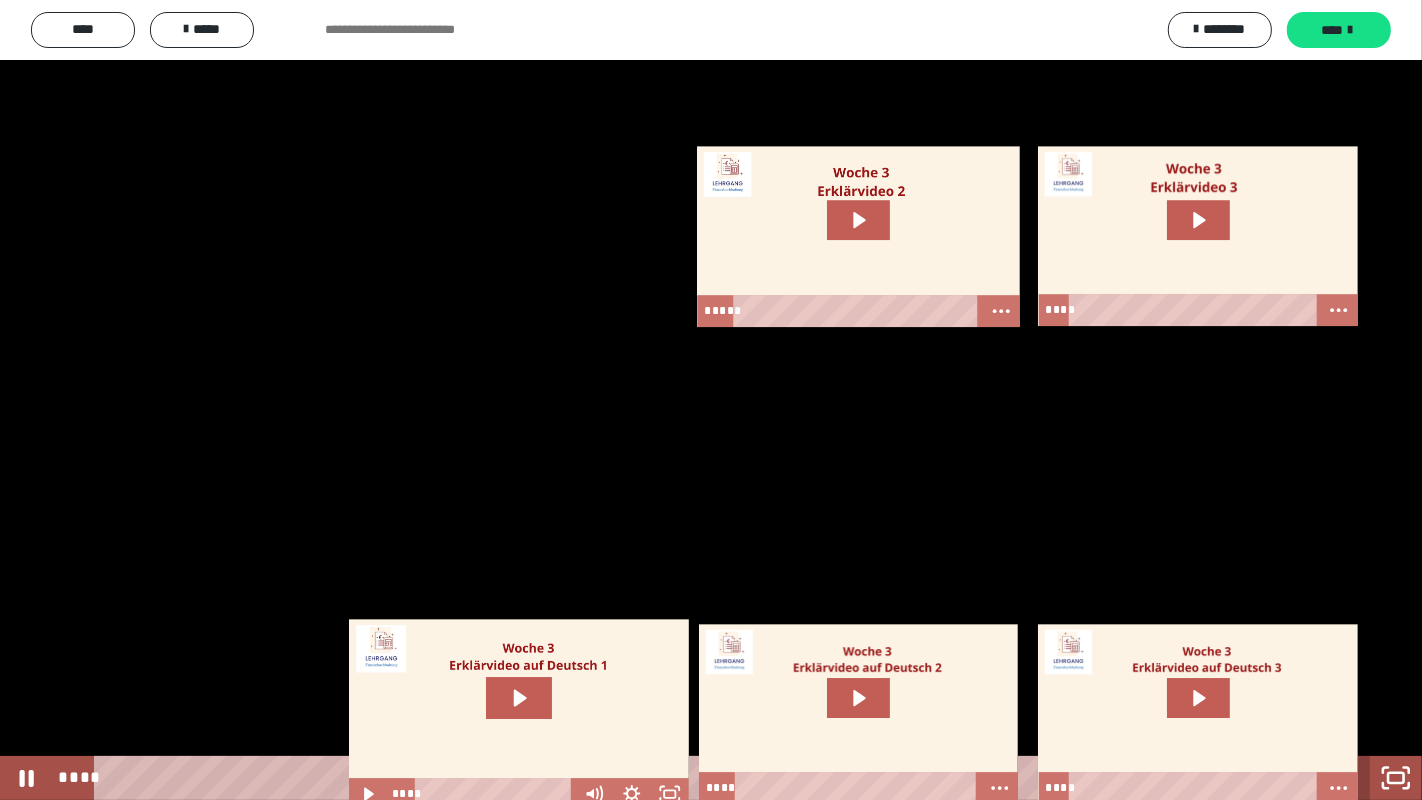 click 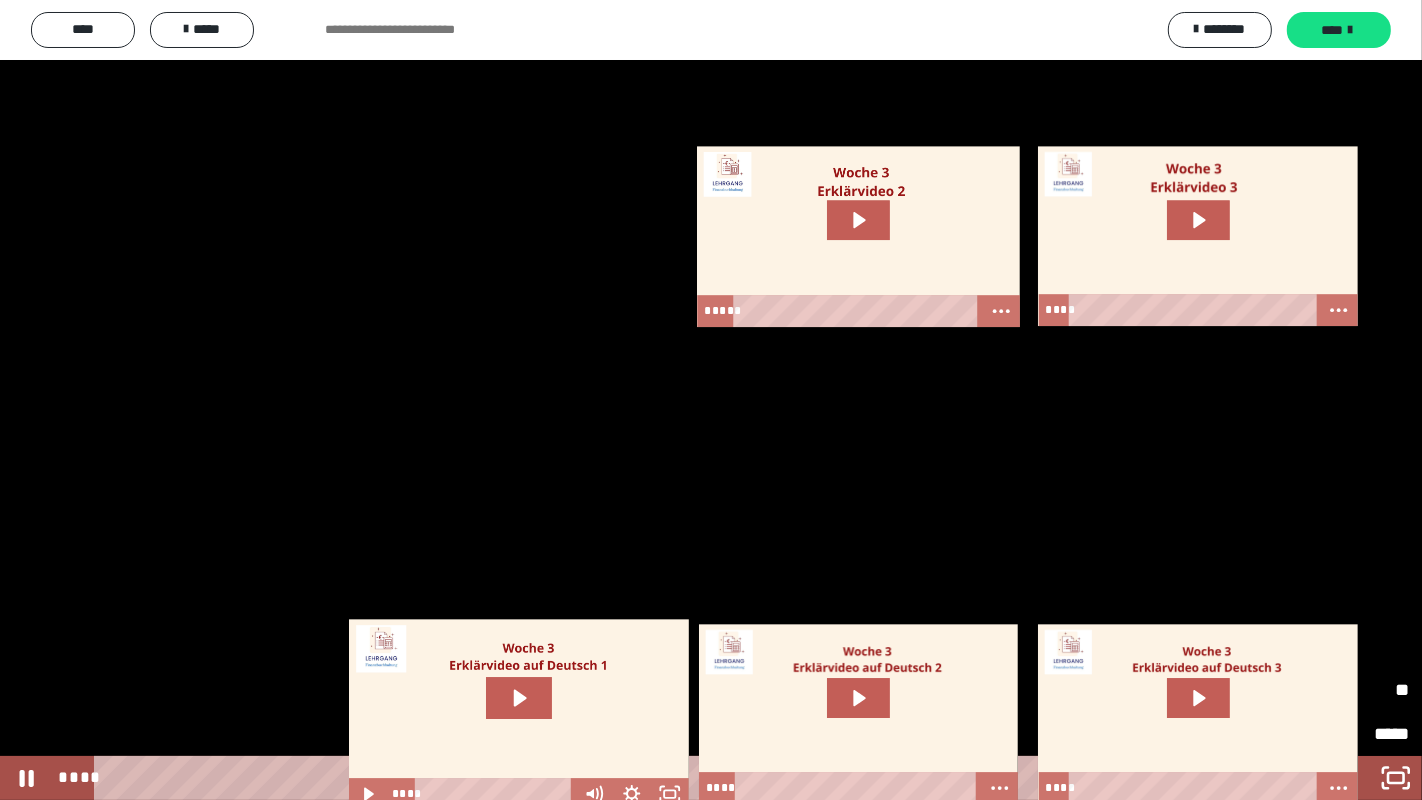 click on "*****" at bounding box center (1272, 687) 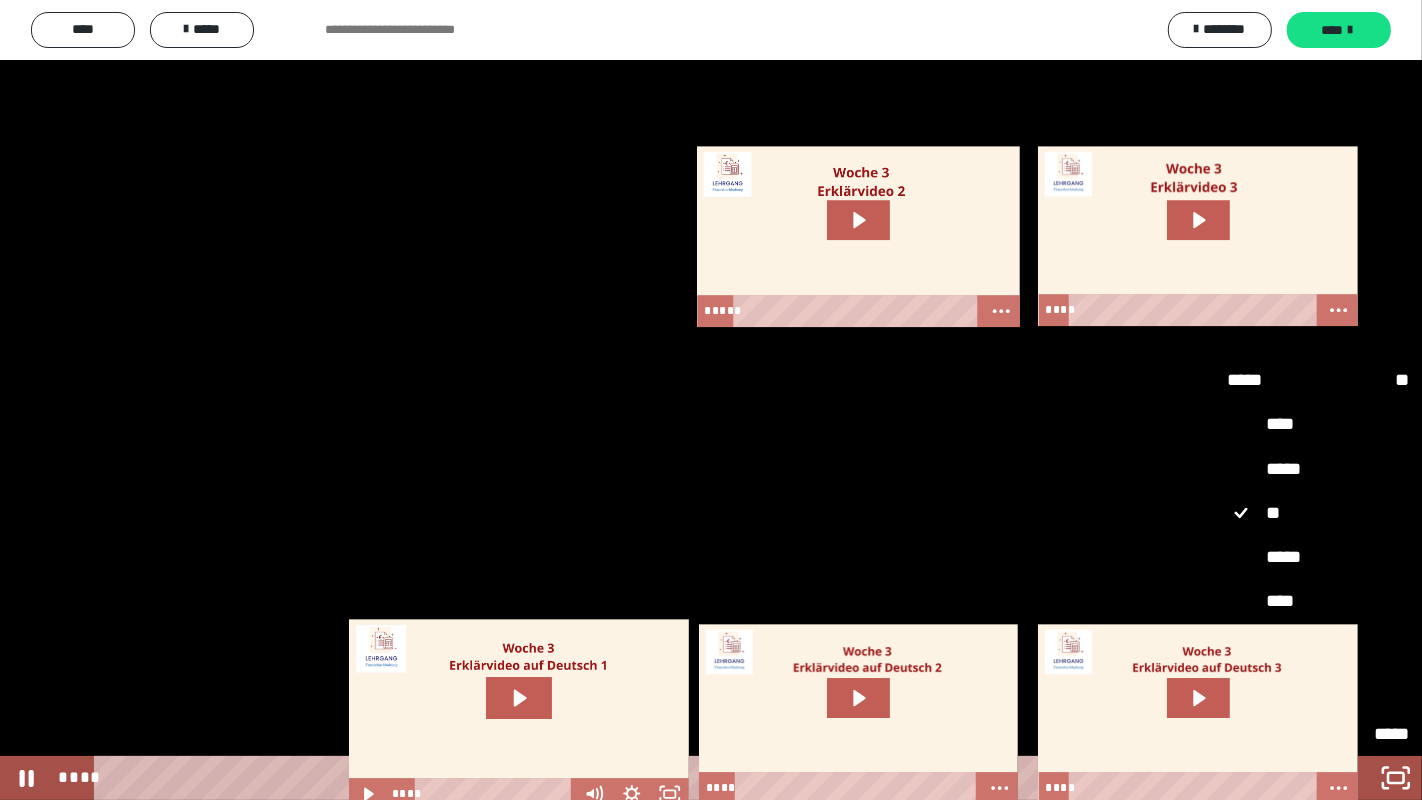 click on "*****" at bounding box center (1318, 558) 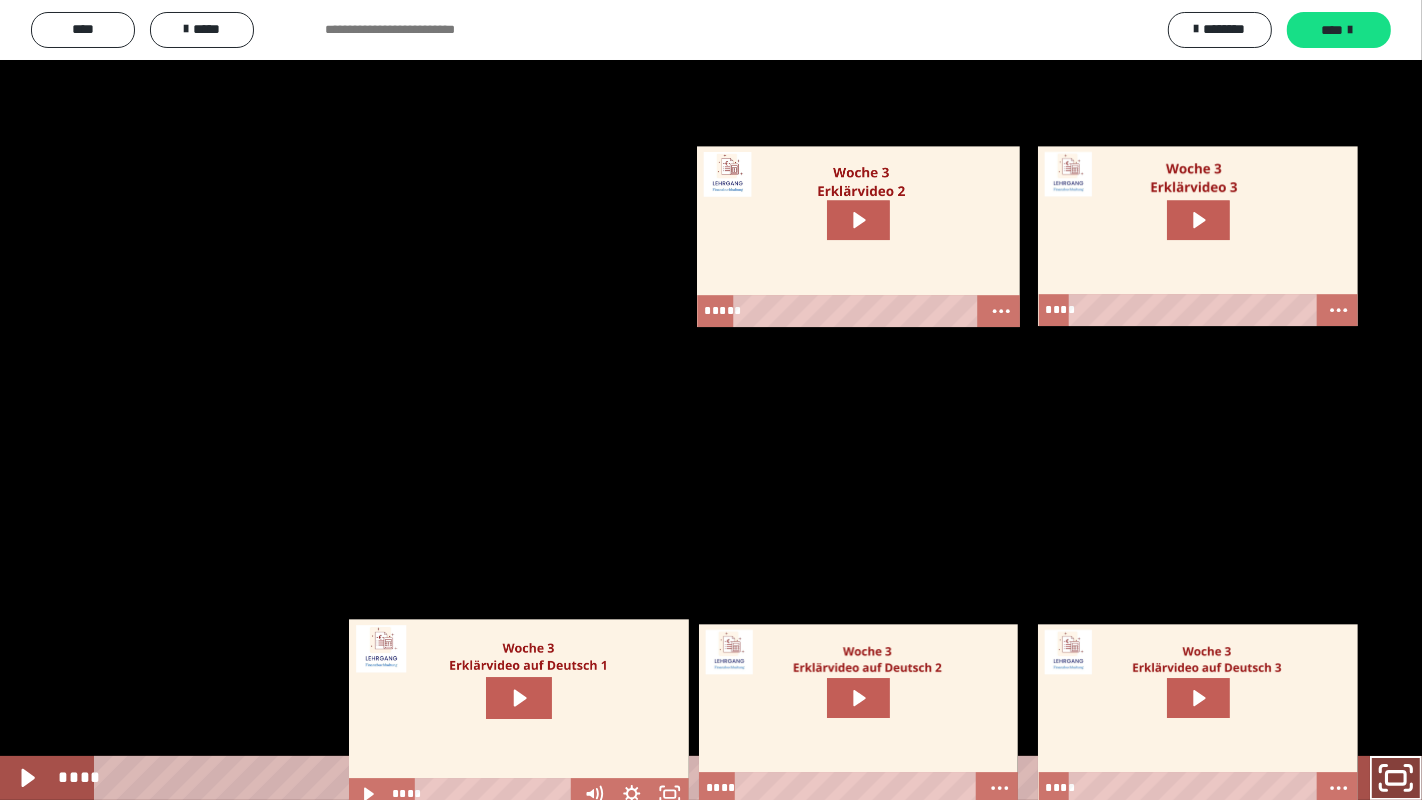 click 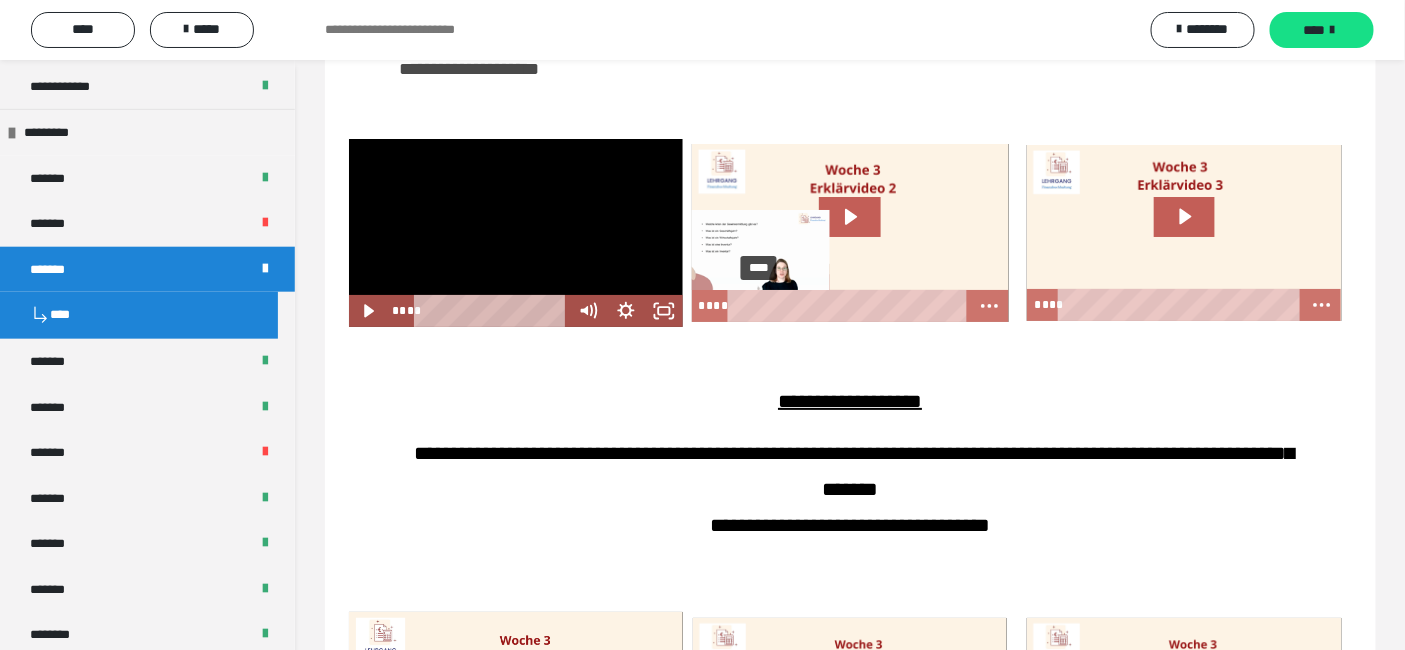 click on "****" at bounding box center (849, 306) 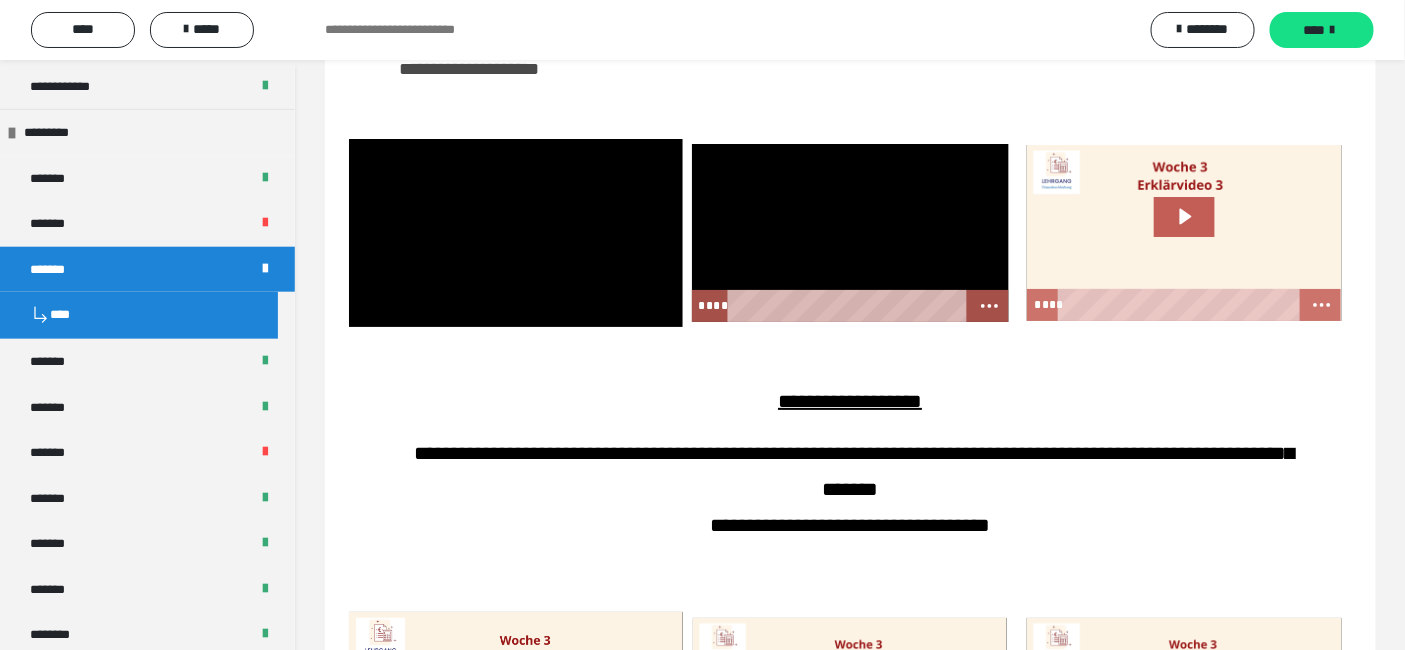 click at bounding box center (850, 233) 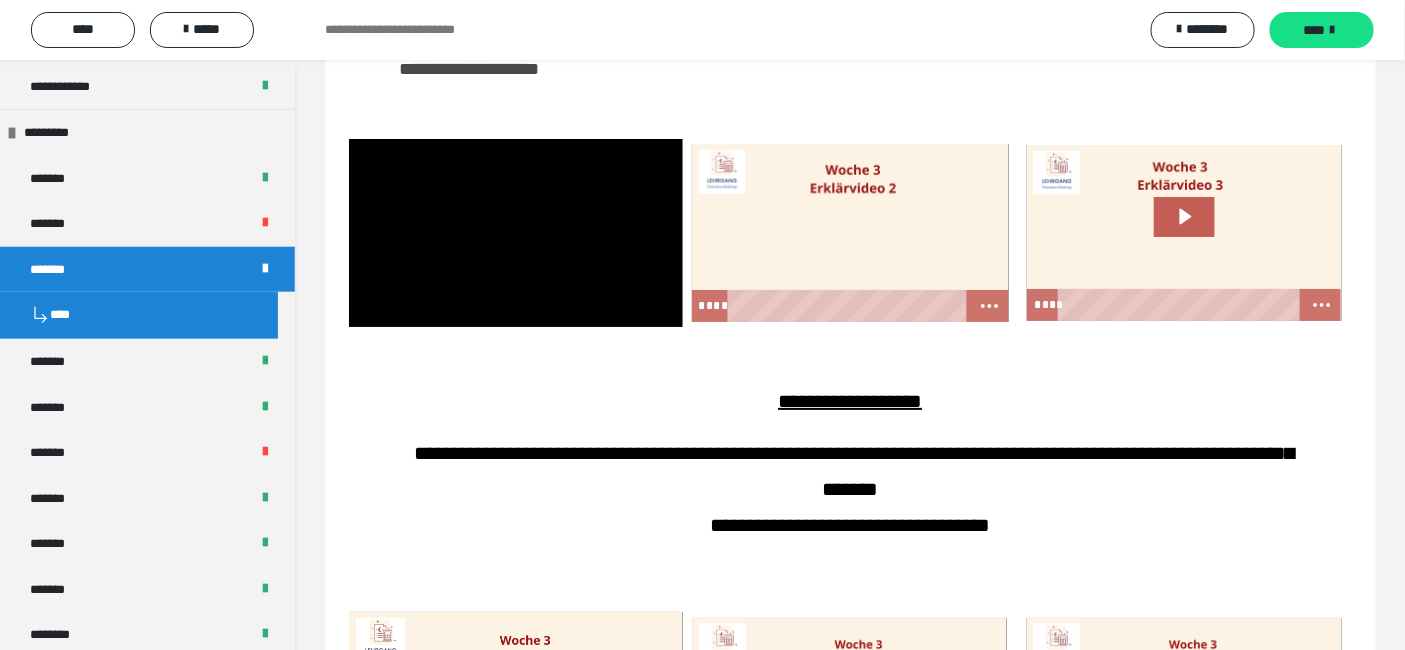 click at bounding box center (850, 233) 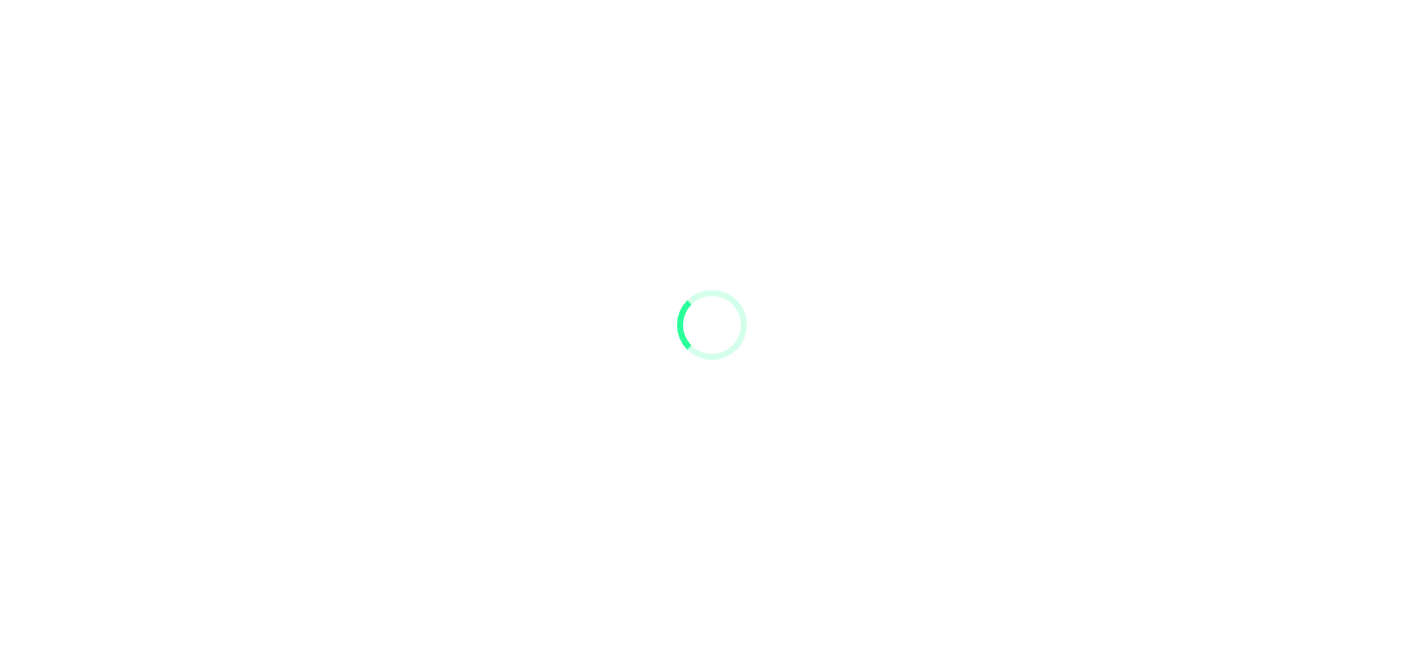 scroll, scrollTop: 0, scrollLeft: 0, axis: both 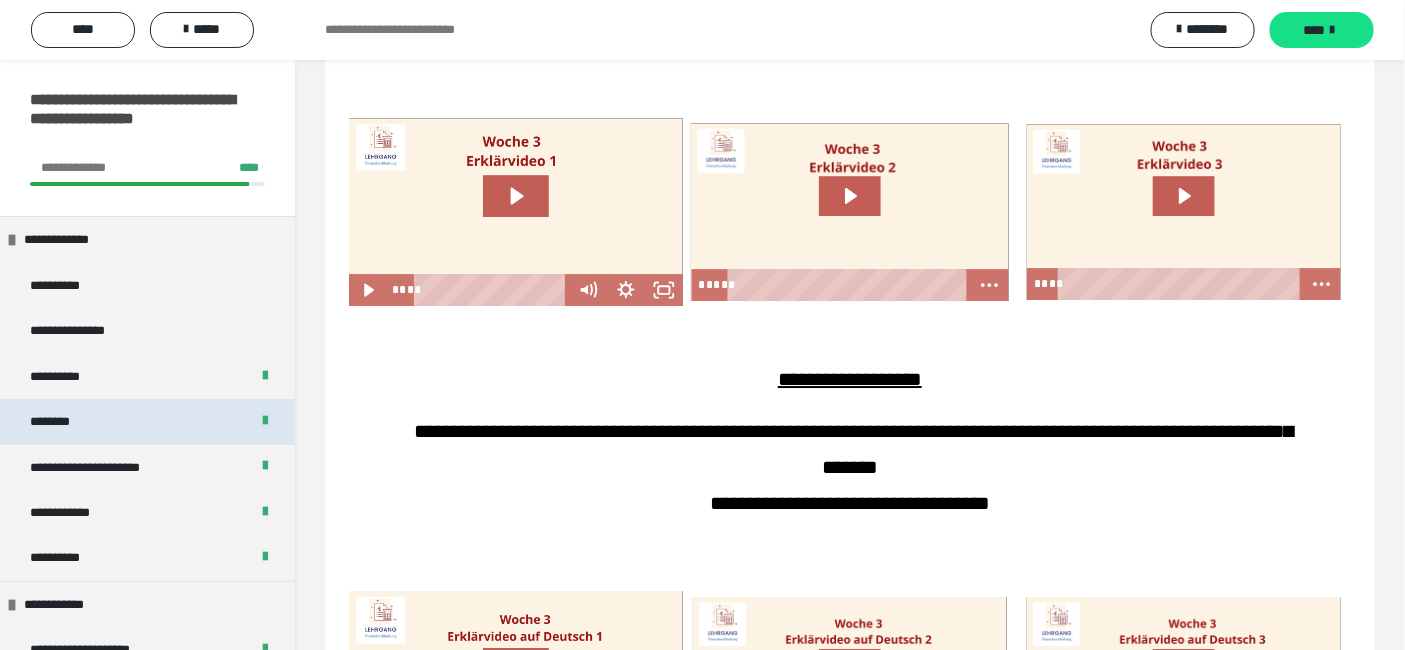 click on "********" at bounding box center (147, 421) 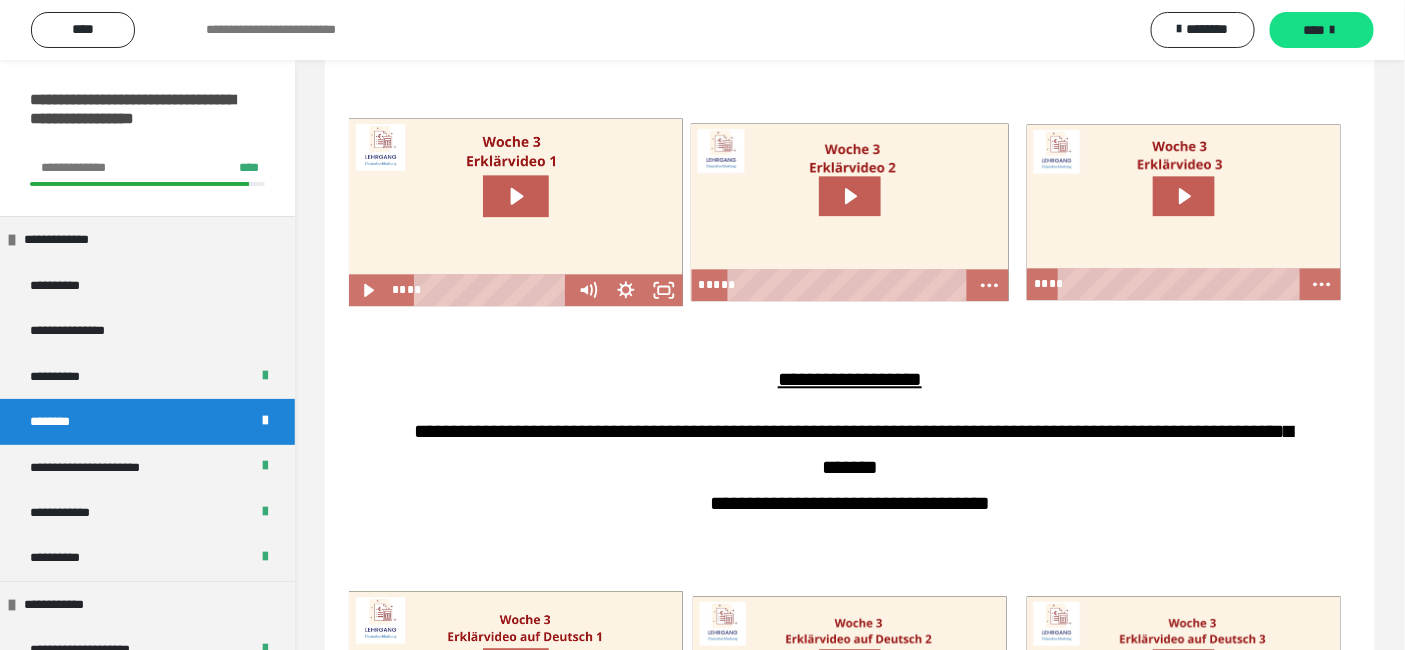scroll, scrollTop: 197, scrollLeft: 0, axis: vertical 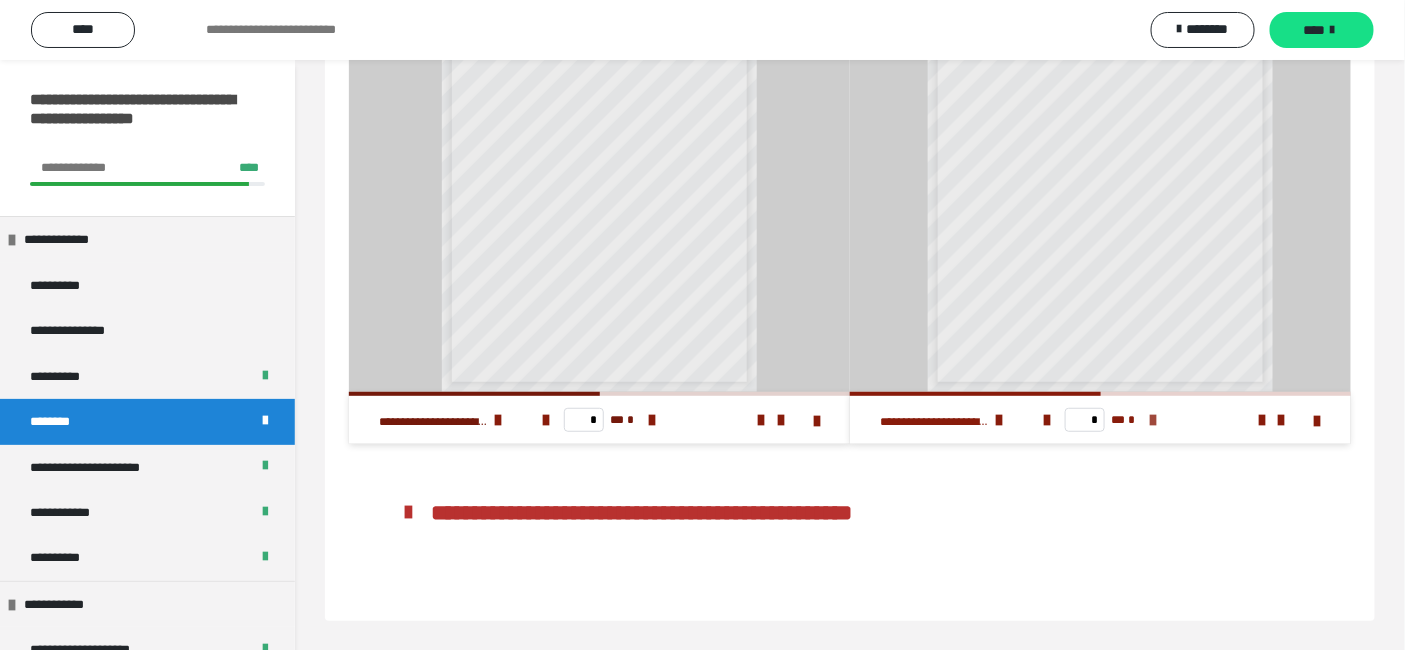 click at bounding box center (1153, 420) 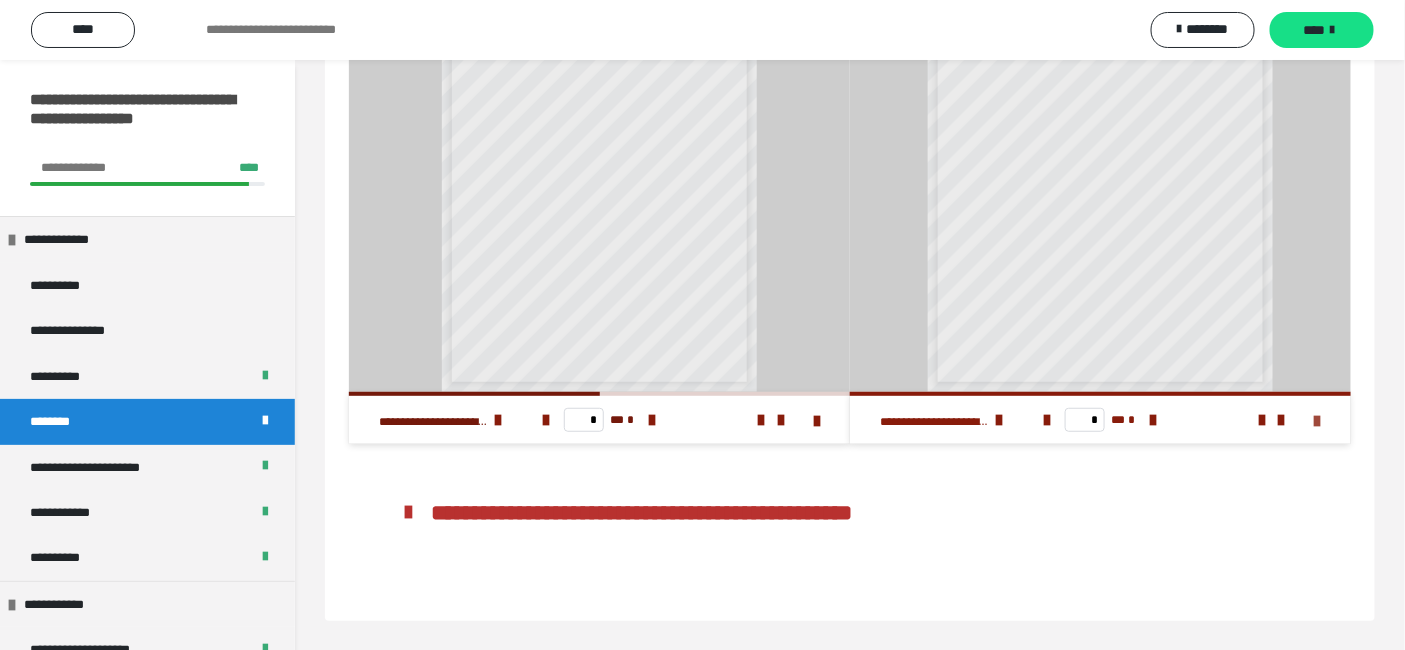 click at bounding box center [1318, 421] 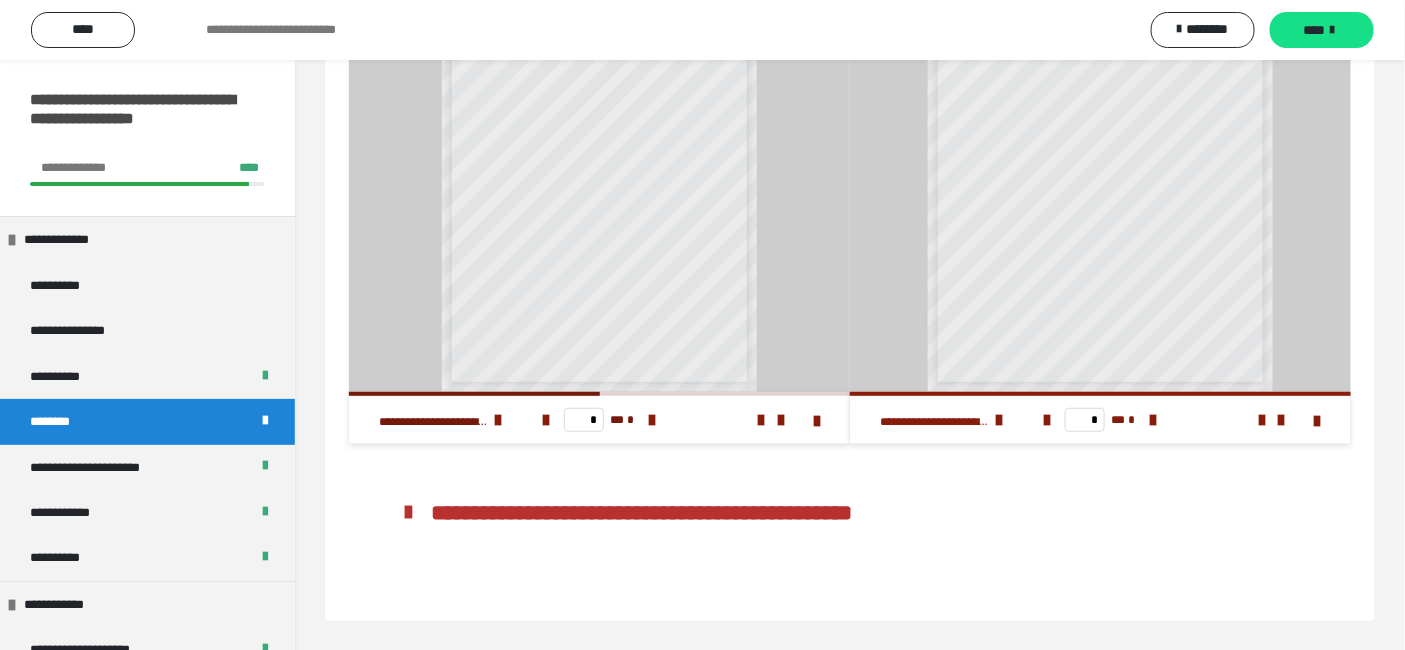 scroll, scrollTop: 60, scrollLeft: 0, axis: vertical 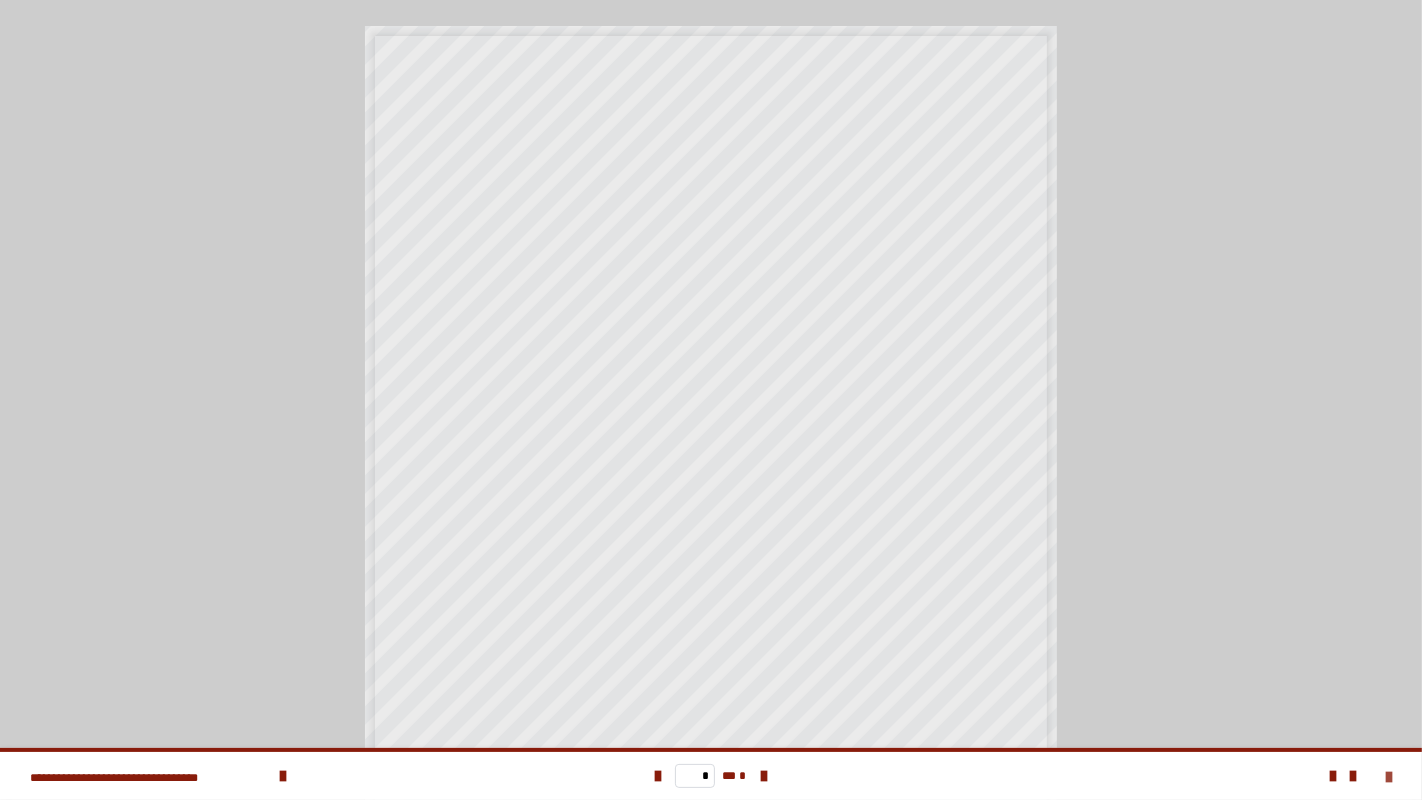 click at bounding box center (1389, 777) 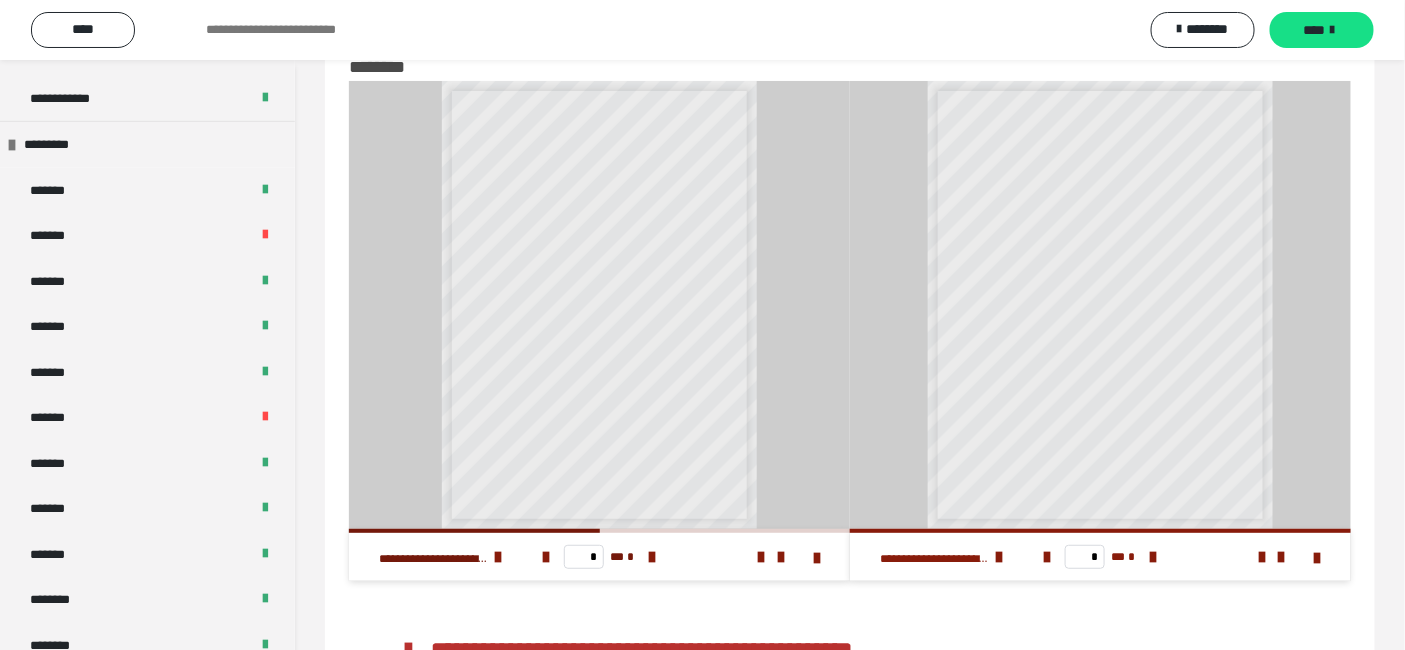 scroll, scrollTop: 614, scrollLeft: 0, axis: vertical 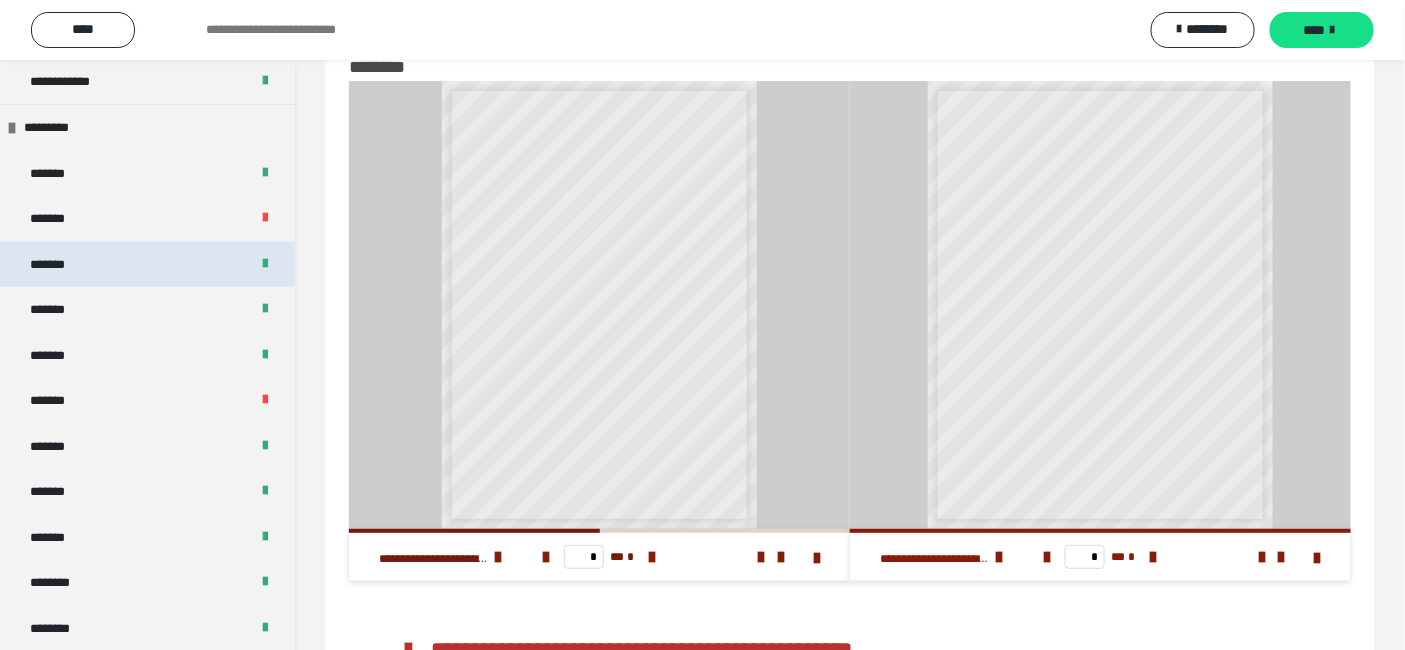 click on "*******" at bounding box center [147, 264] 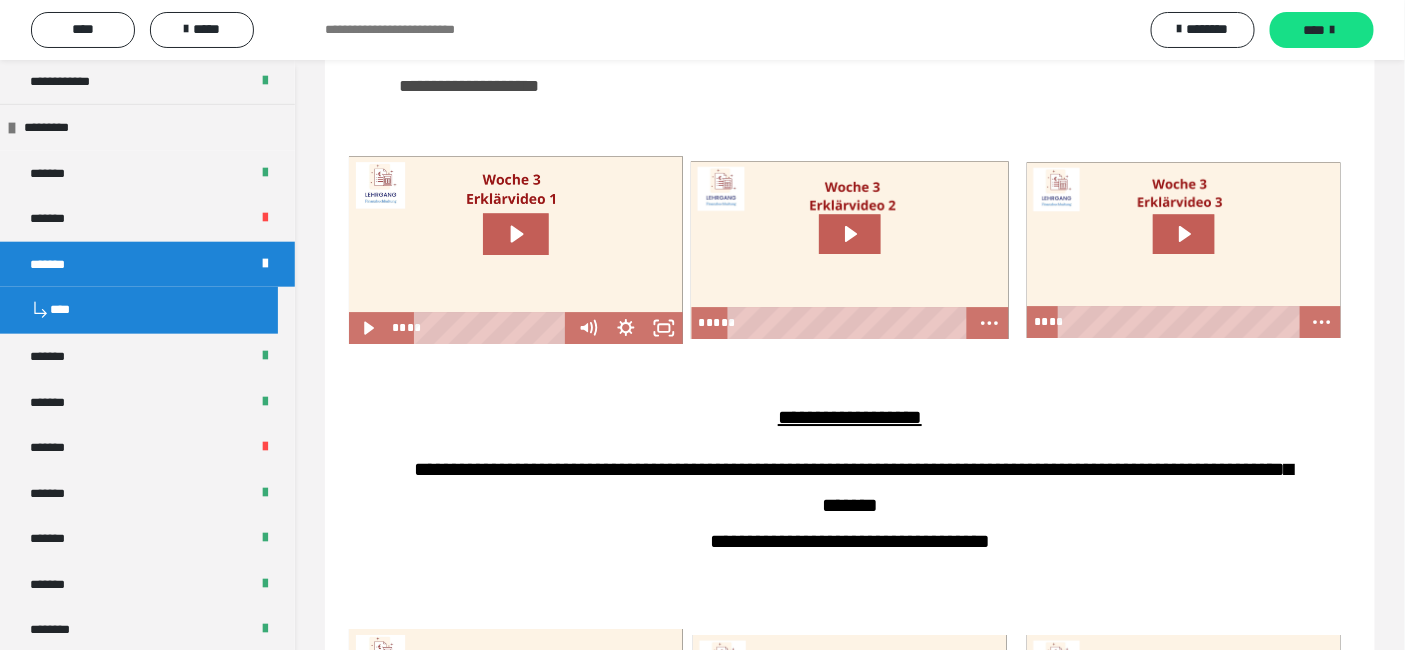 scroll, scrollTop: 2015, scrollLeft: 0, axis: vertical 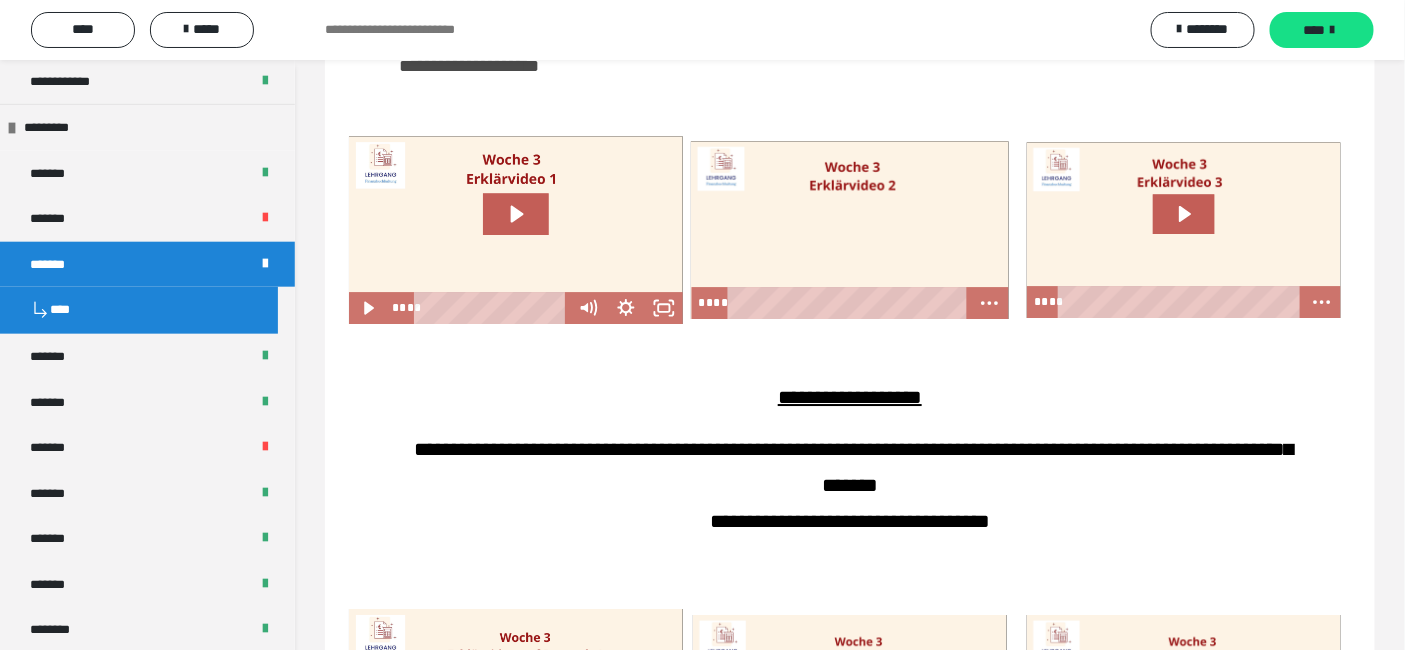 click at bounding box center (849, 230) 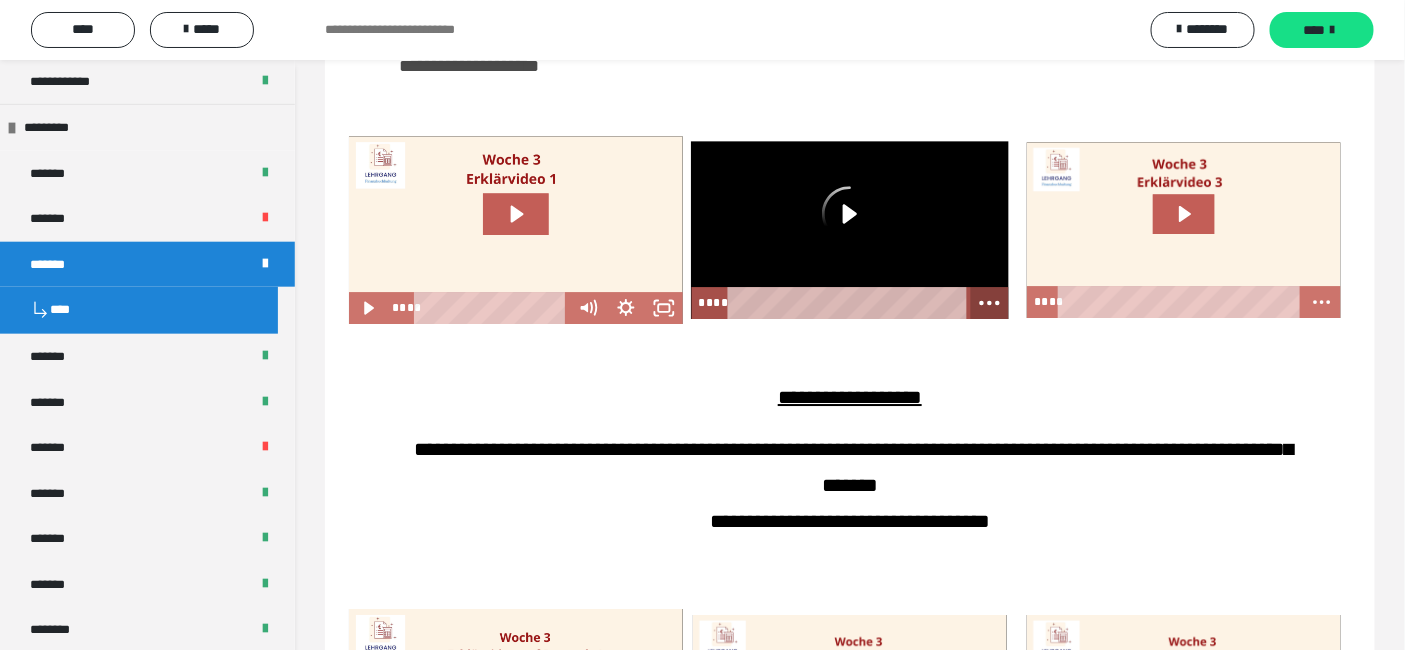 click 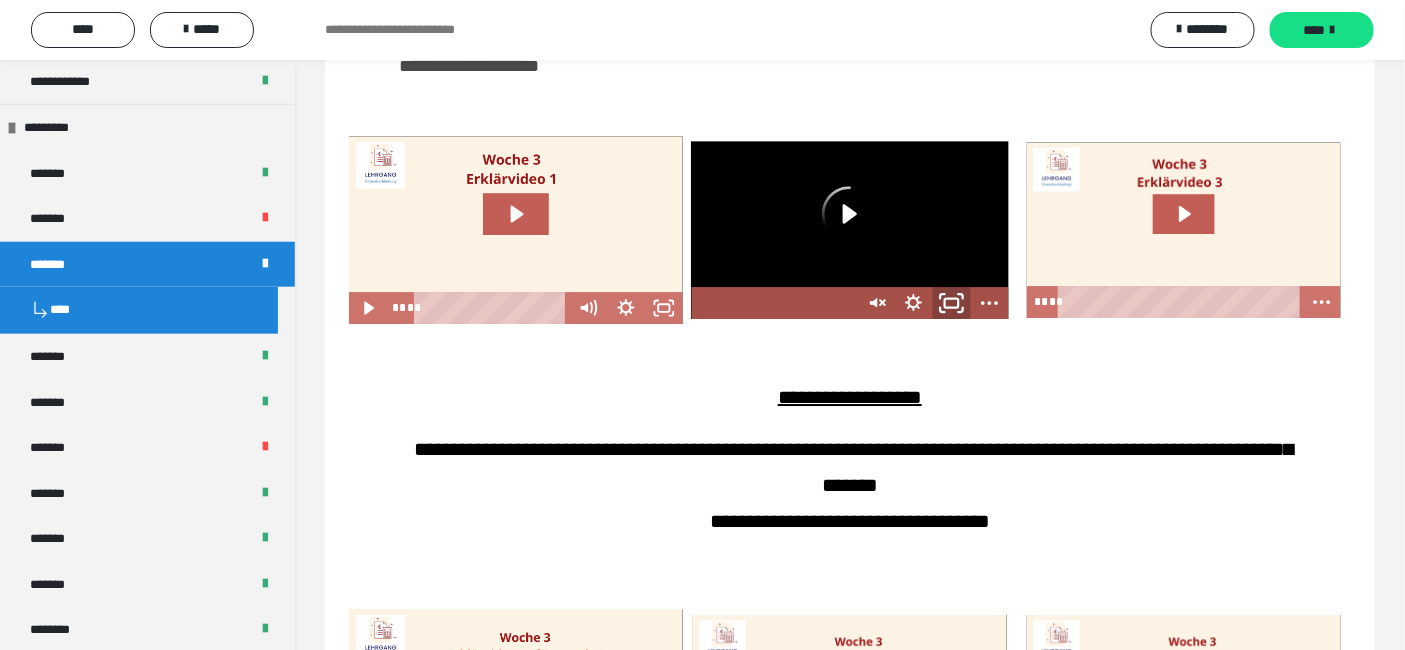 click 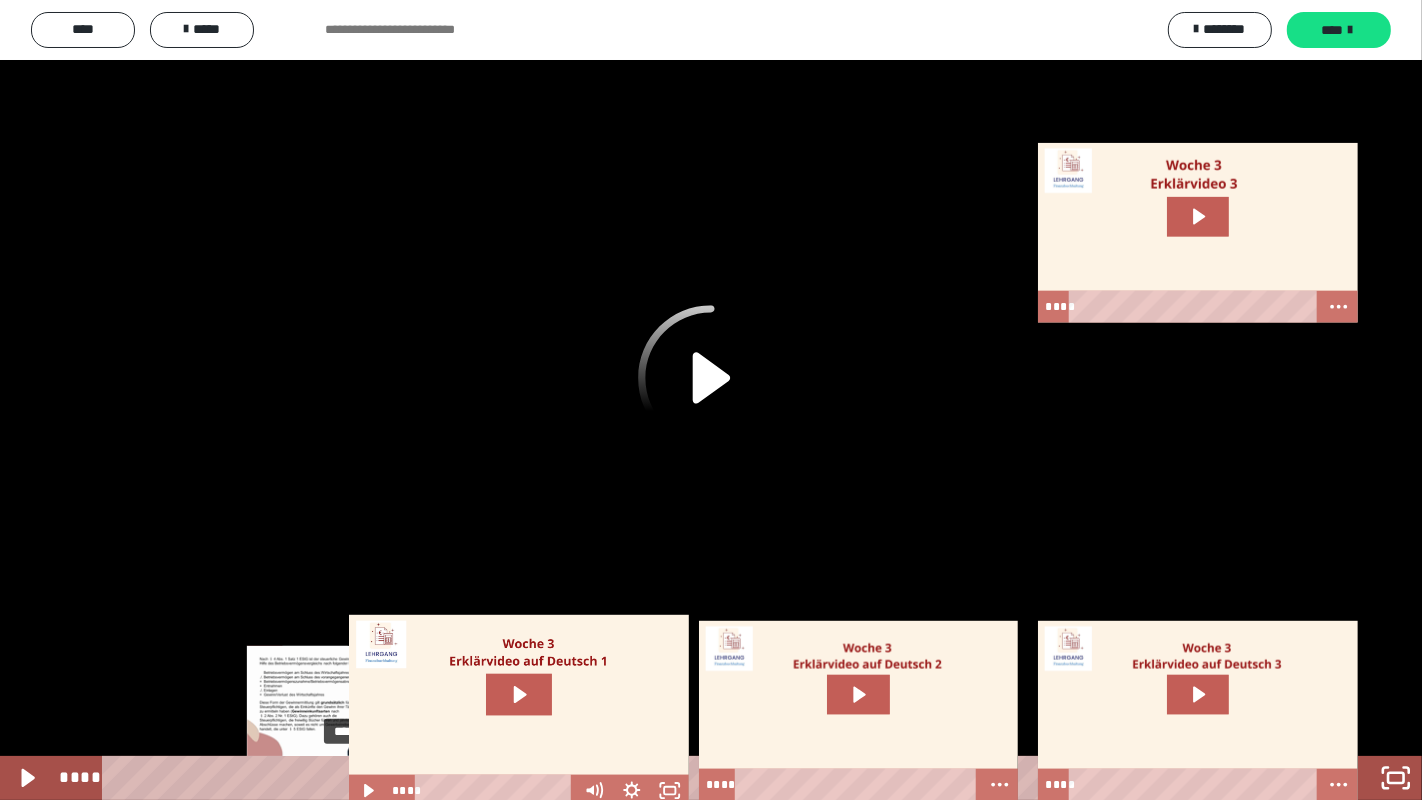click on "****" at bounding box center [687, 778] 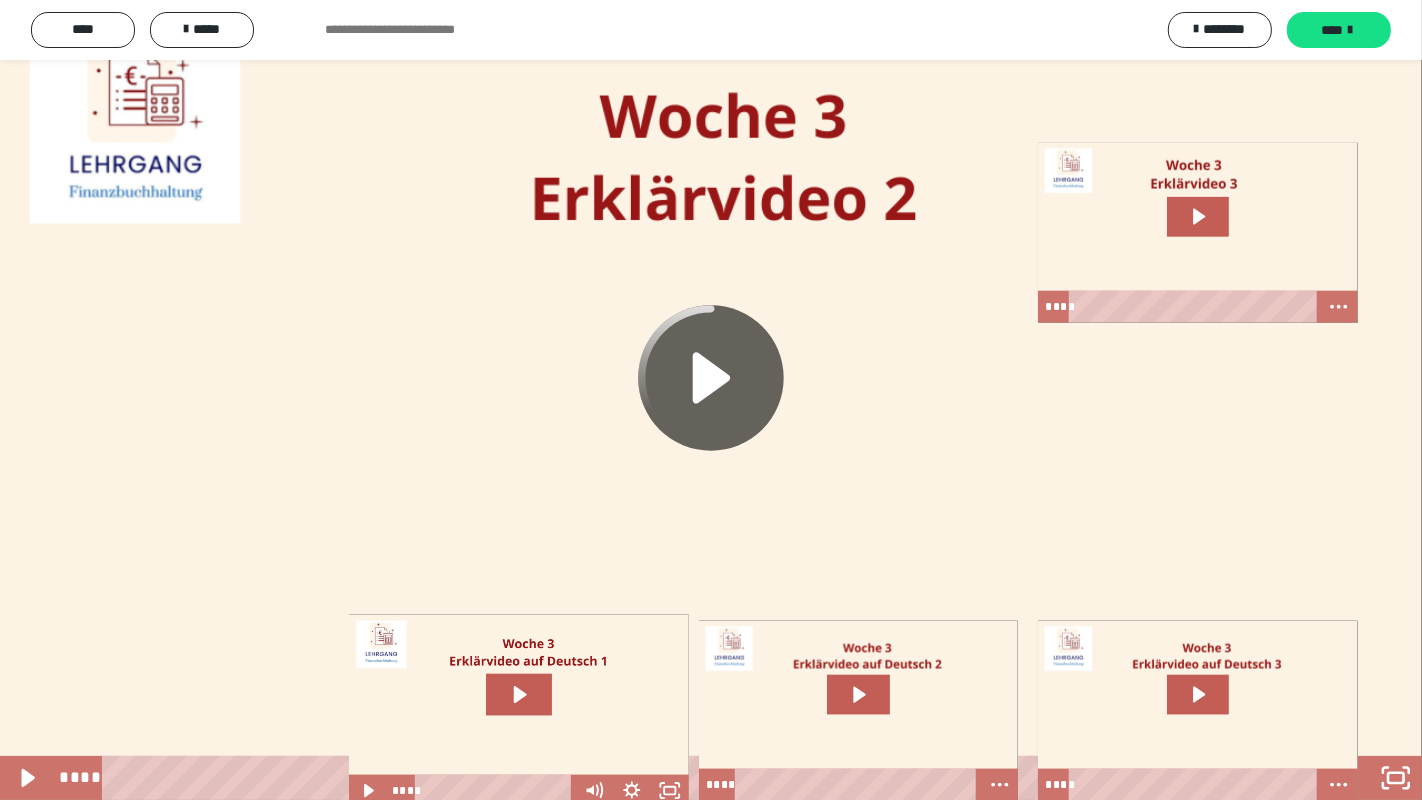 click at bounding box center (711, 400) 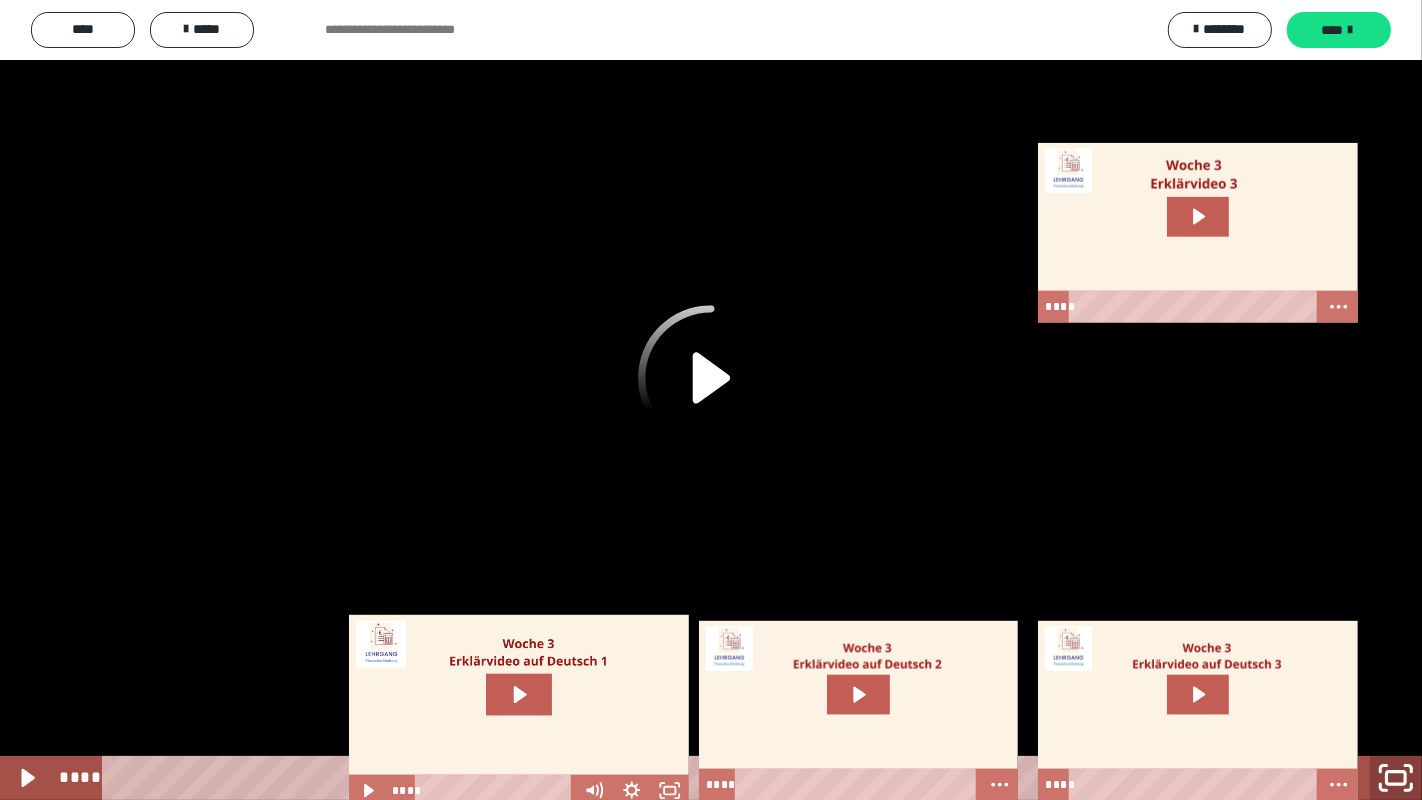 click 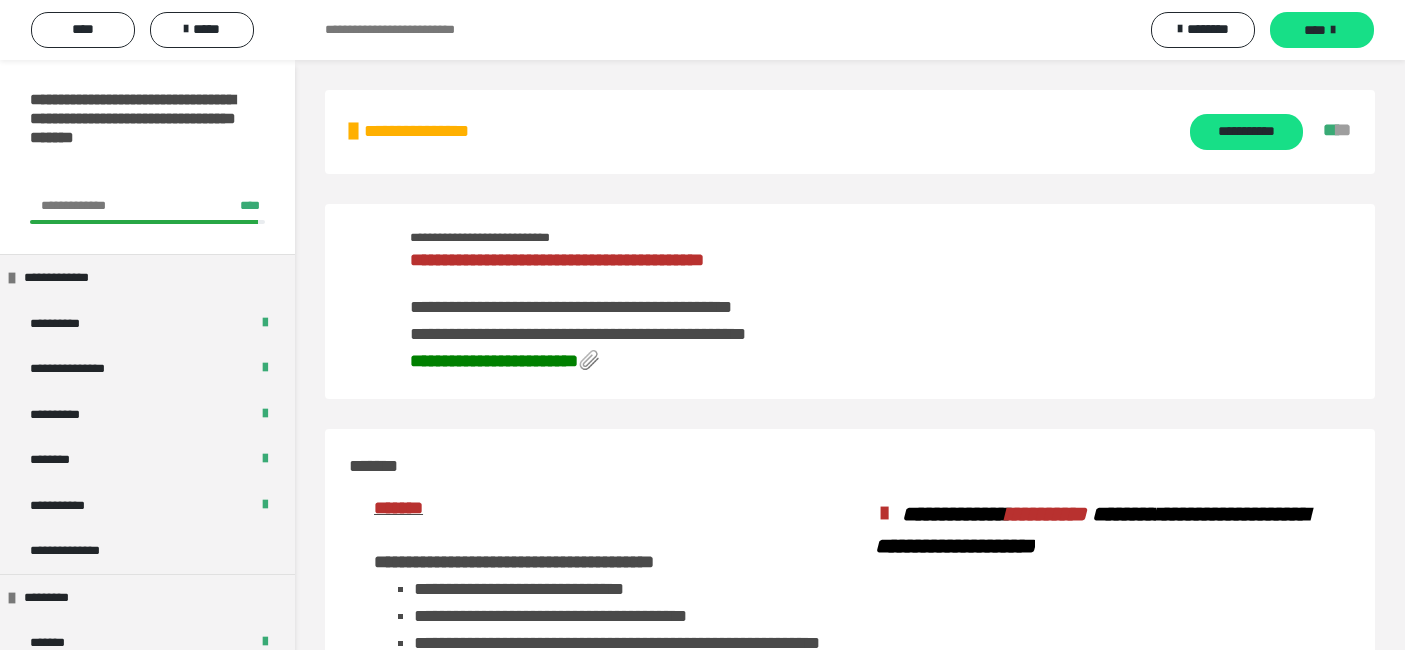 scroll, scrollTop: 0, scrollLeft: 0, axis: both 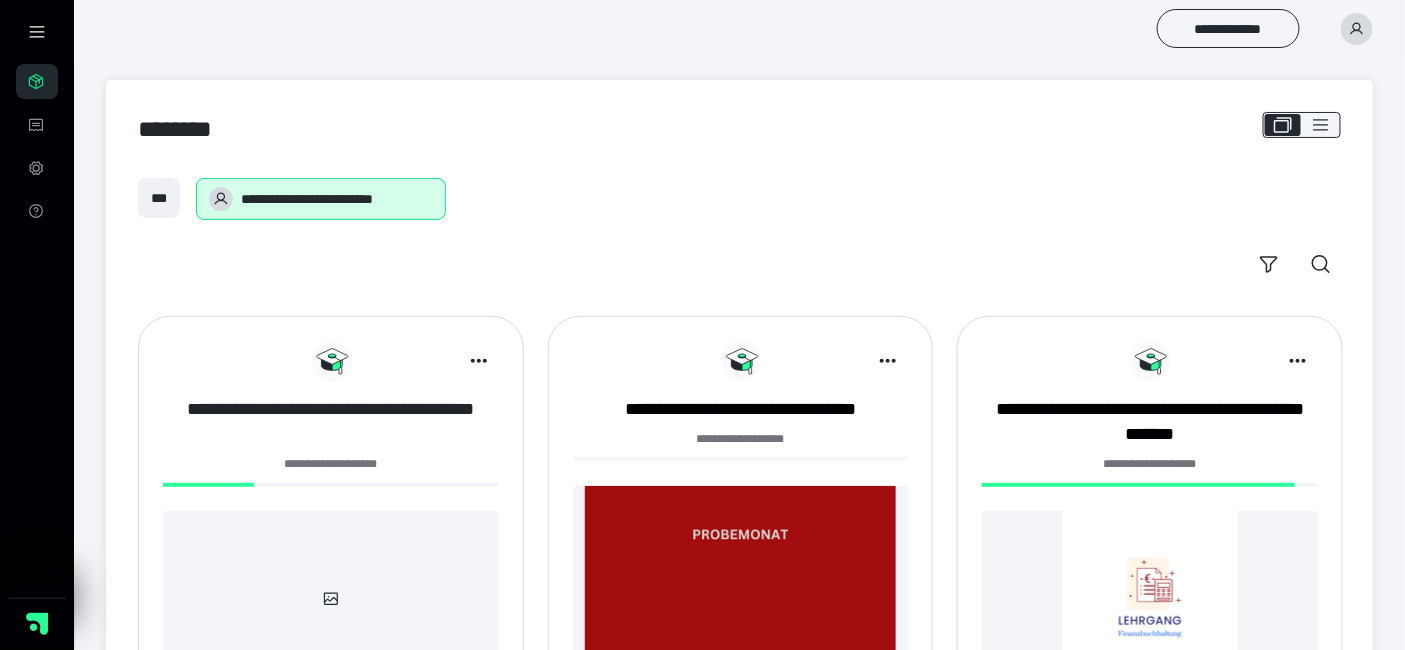 click on "**********" at bounding box center (331, 422) 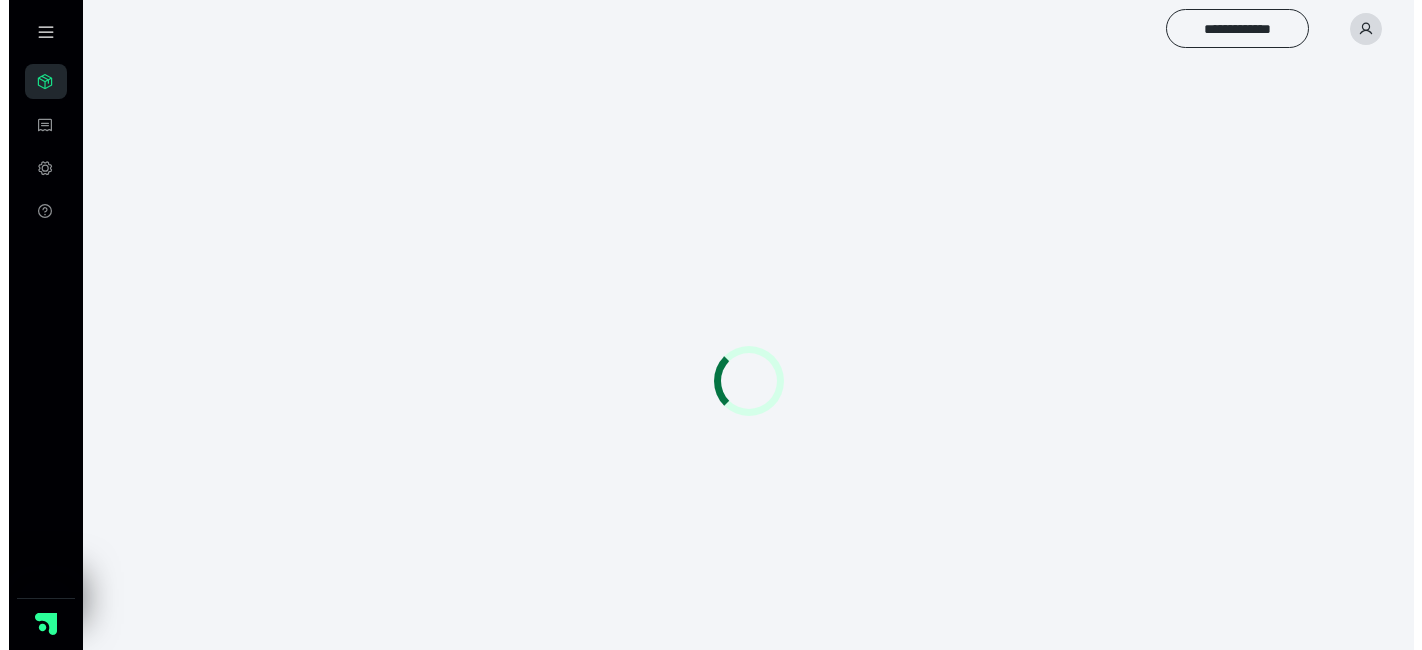 scroll, scrollTop: 0, scrollLeft: 0, axis: both 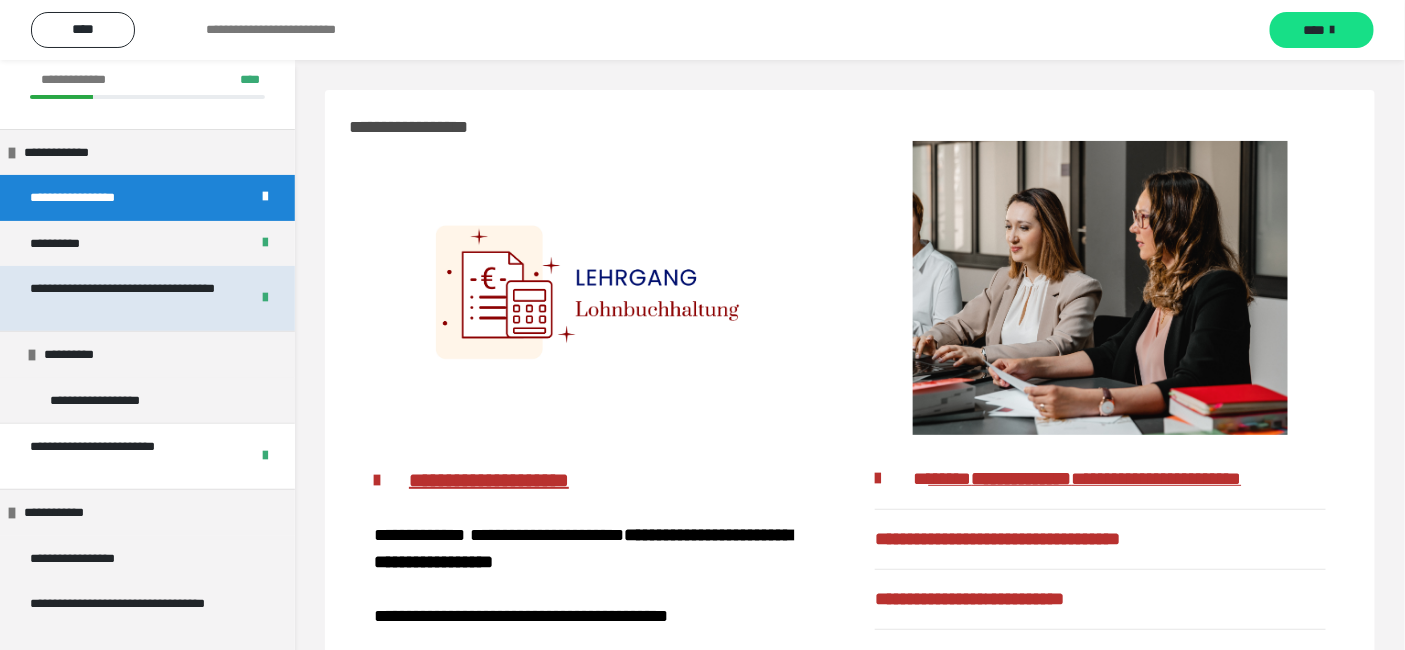 click on "**********" at bounding box center [123, 298] 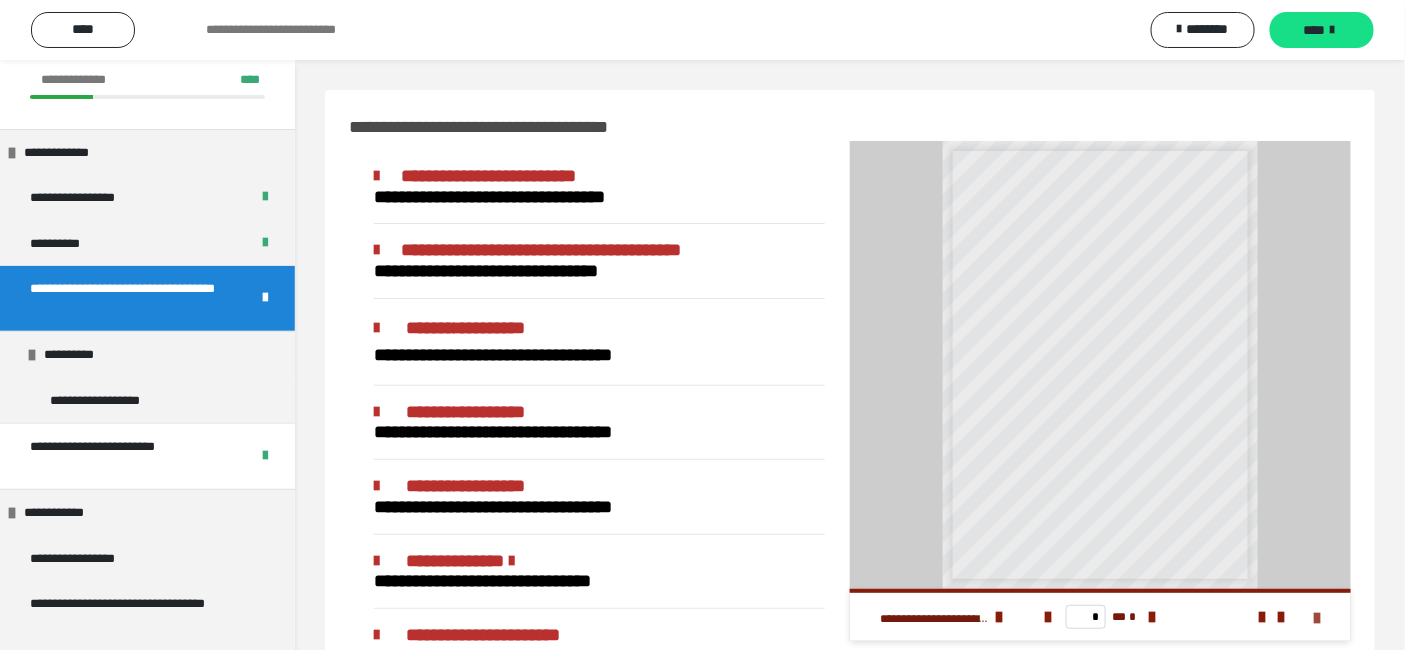 click at bounding box center (1318, 618) 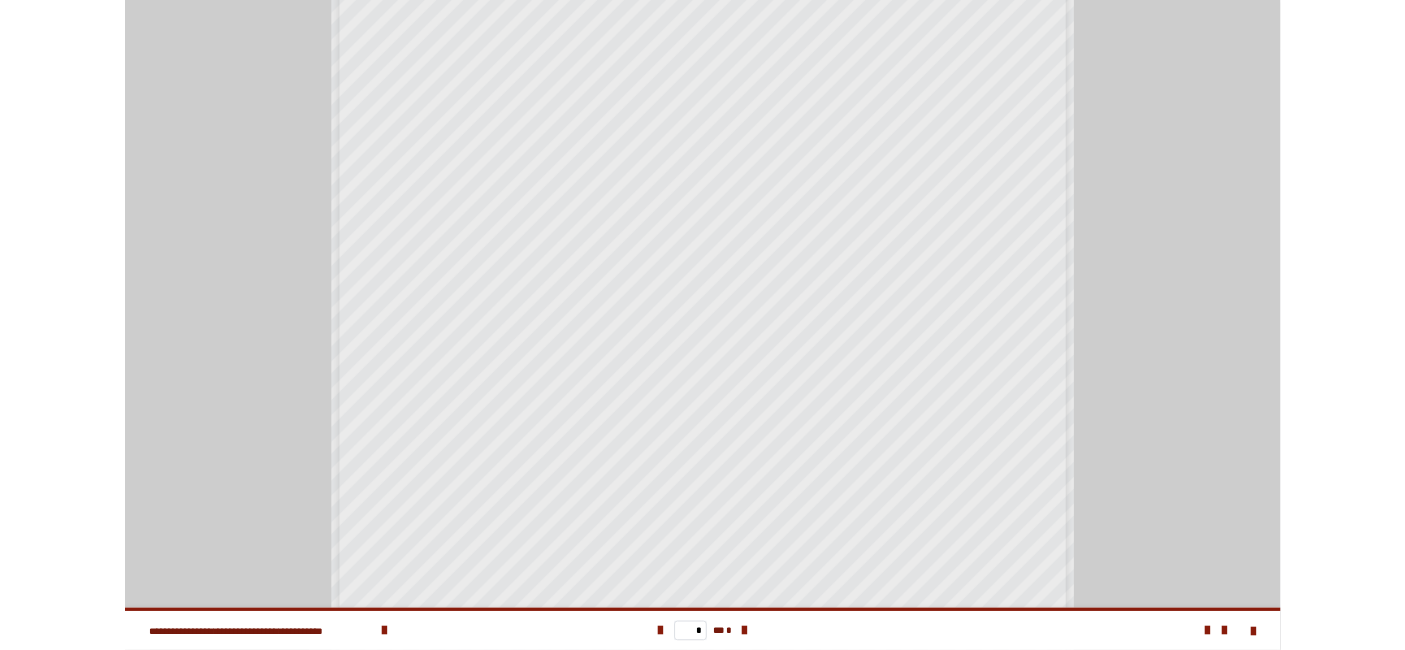 scroll, scrollTop: 520, scrollLeft: 0, axis: vertical 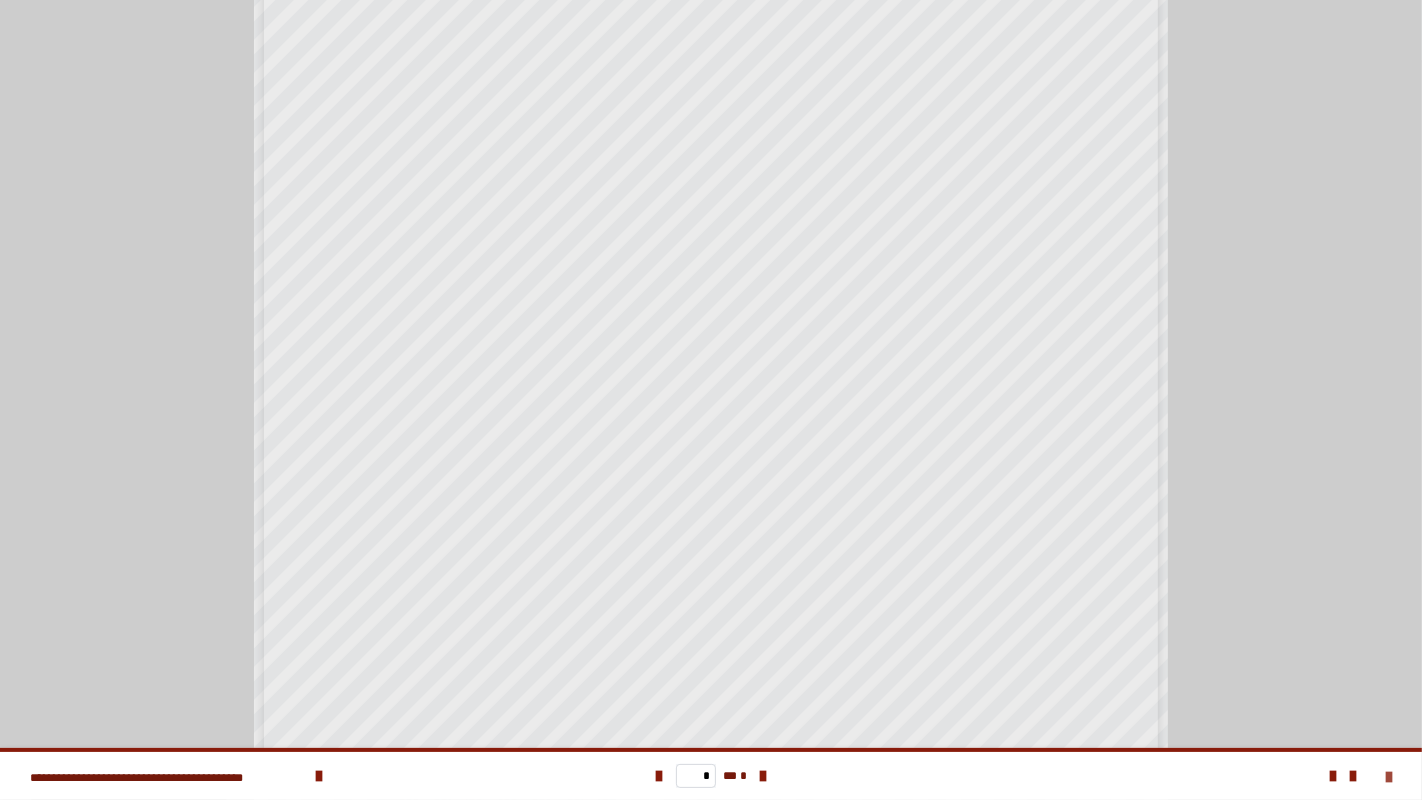 click at bounding box center [1389, 777] 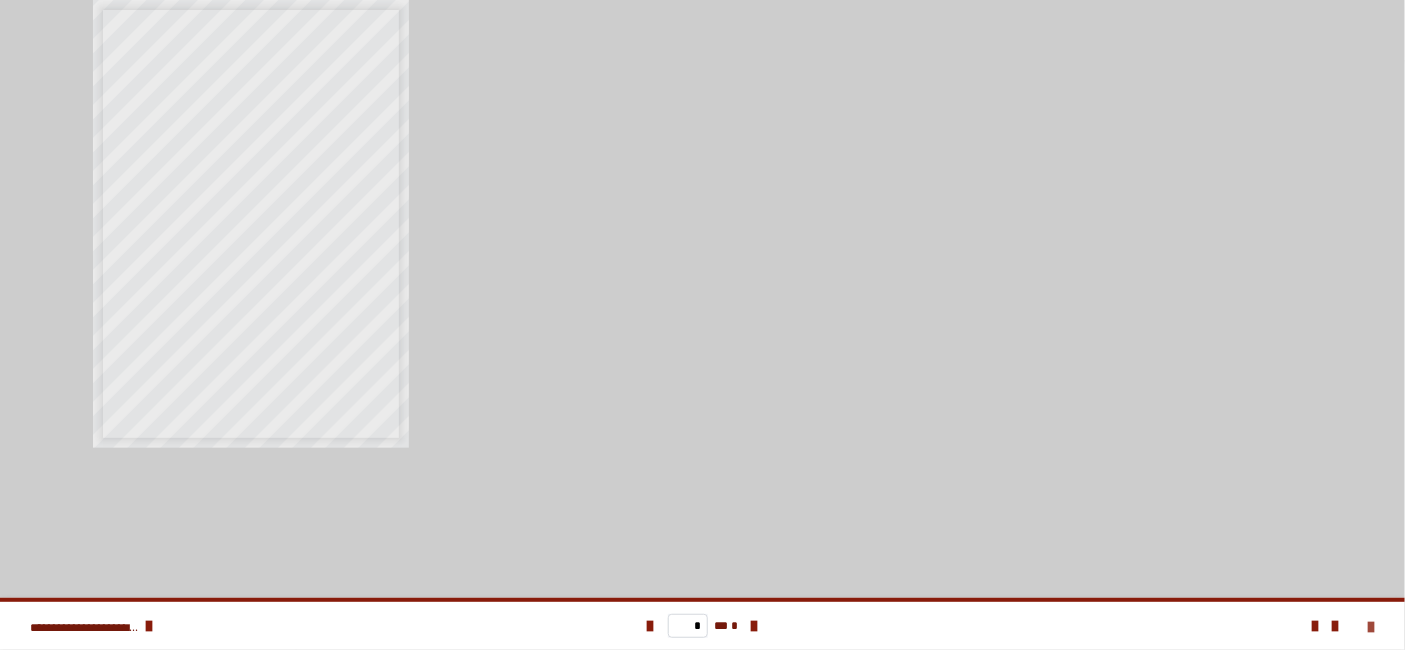 scroll, scrollTop: 0, scrollLeft: 0, axis: both 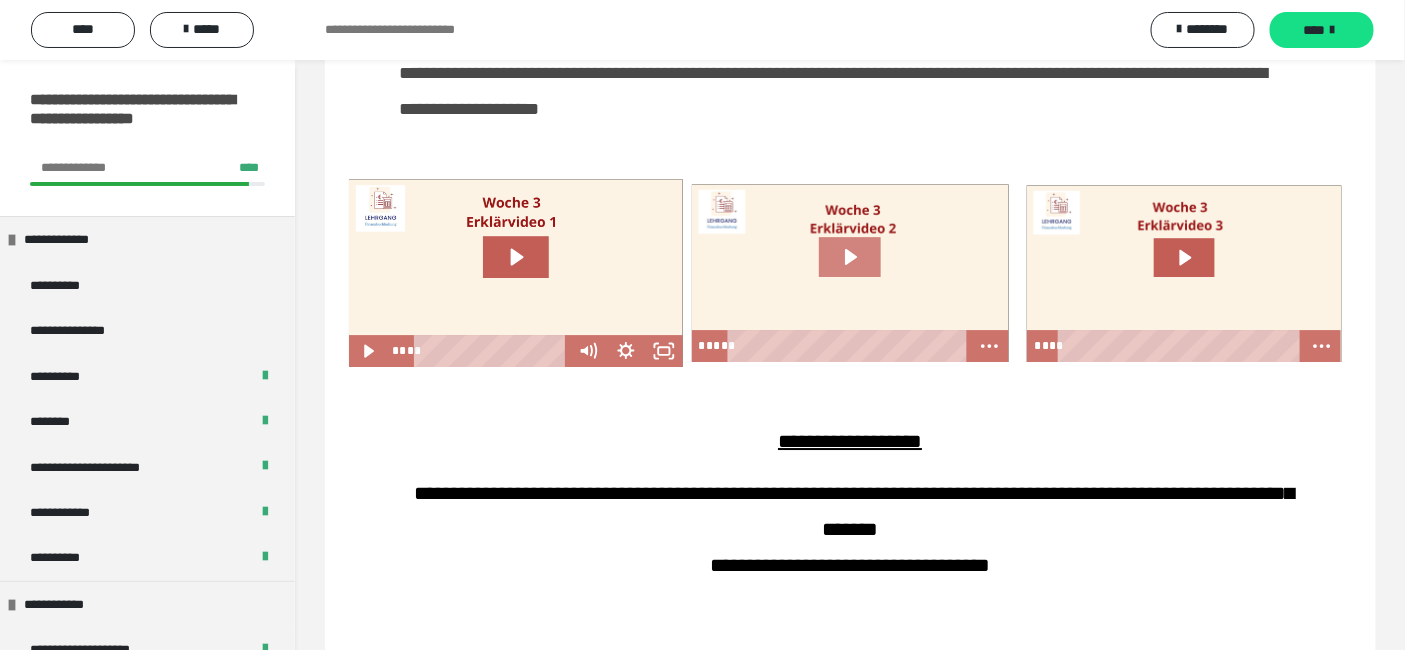 click 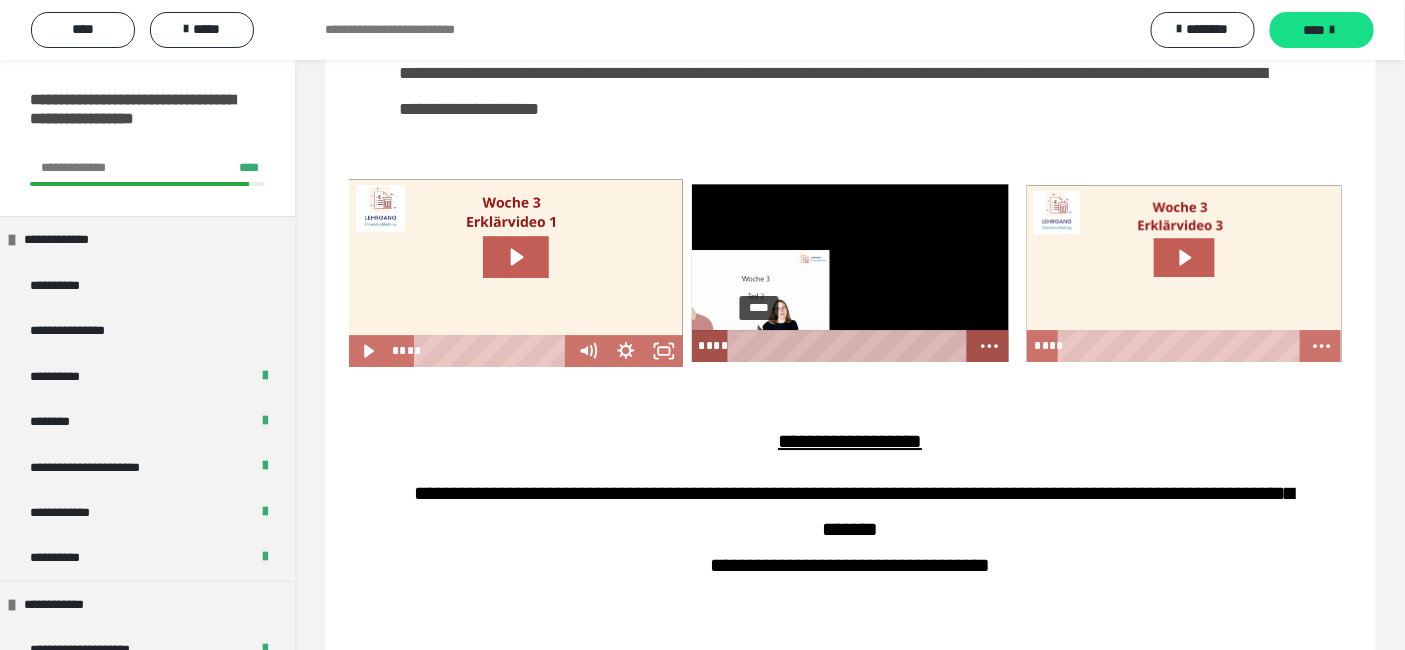 click on "****" at bounding box center [849, 346] 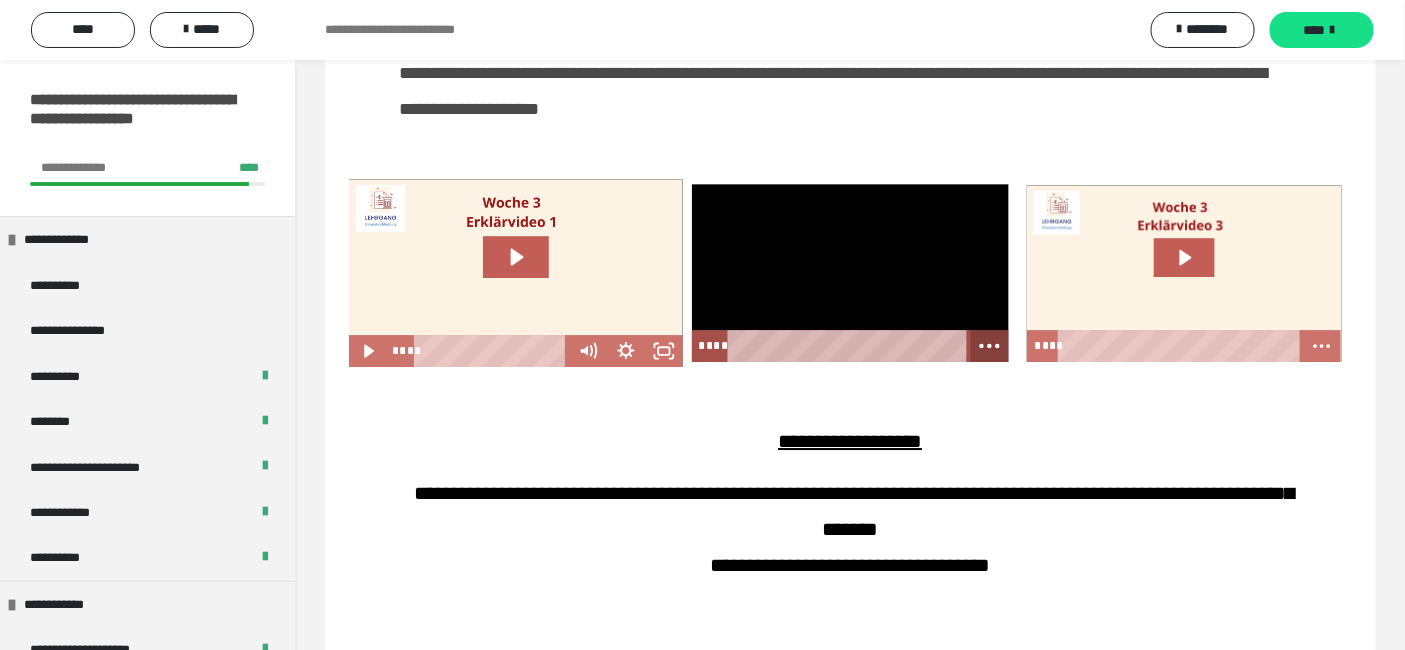 click 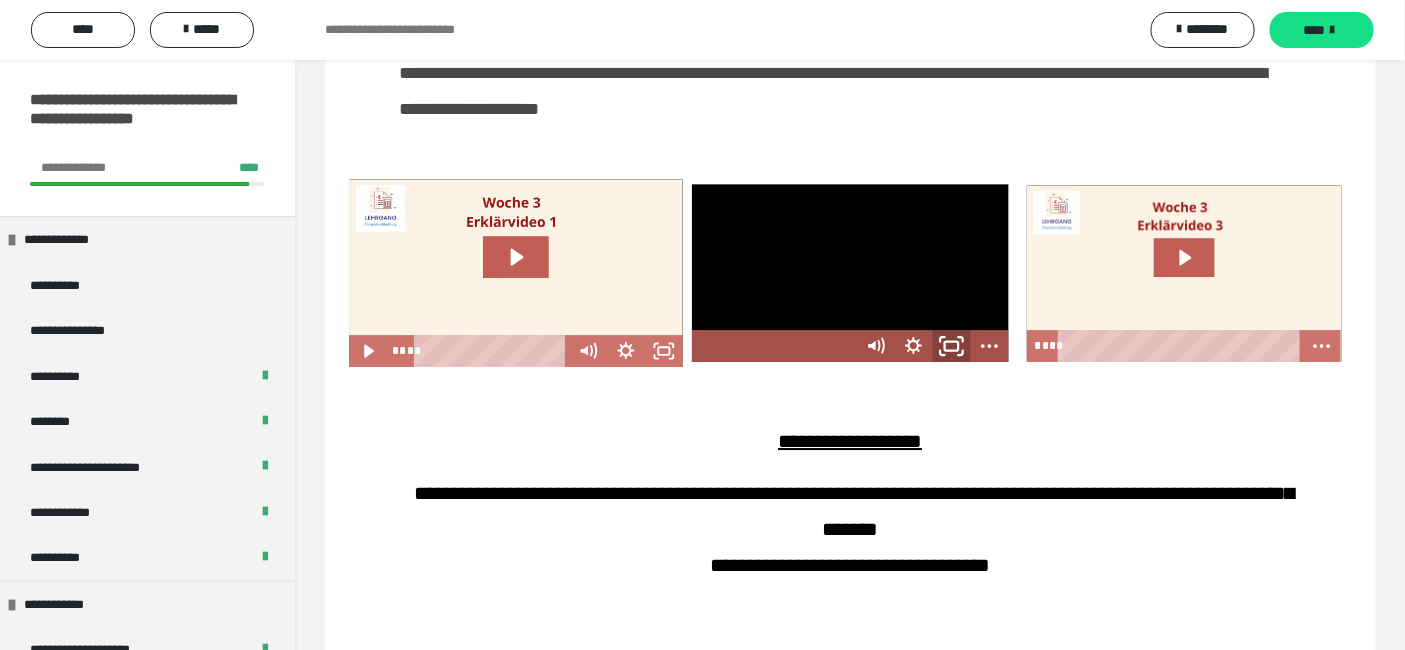click 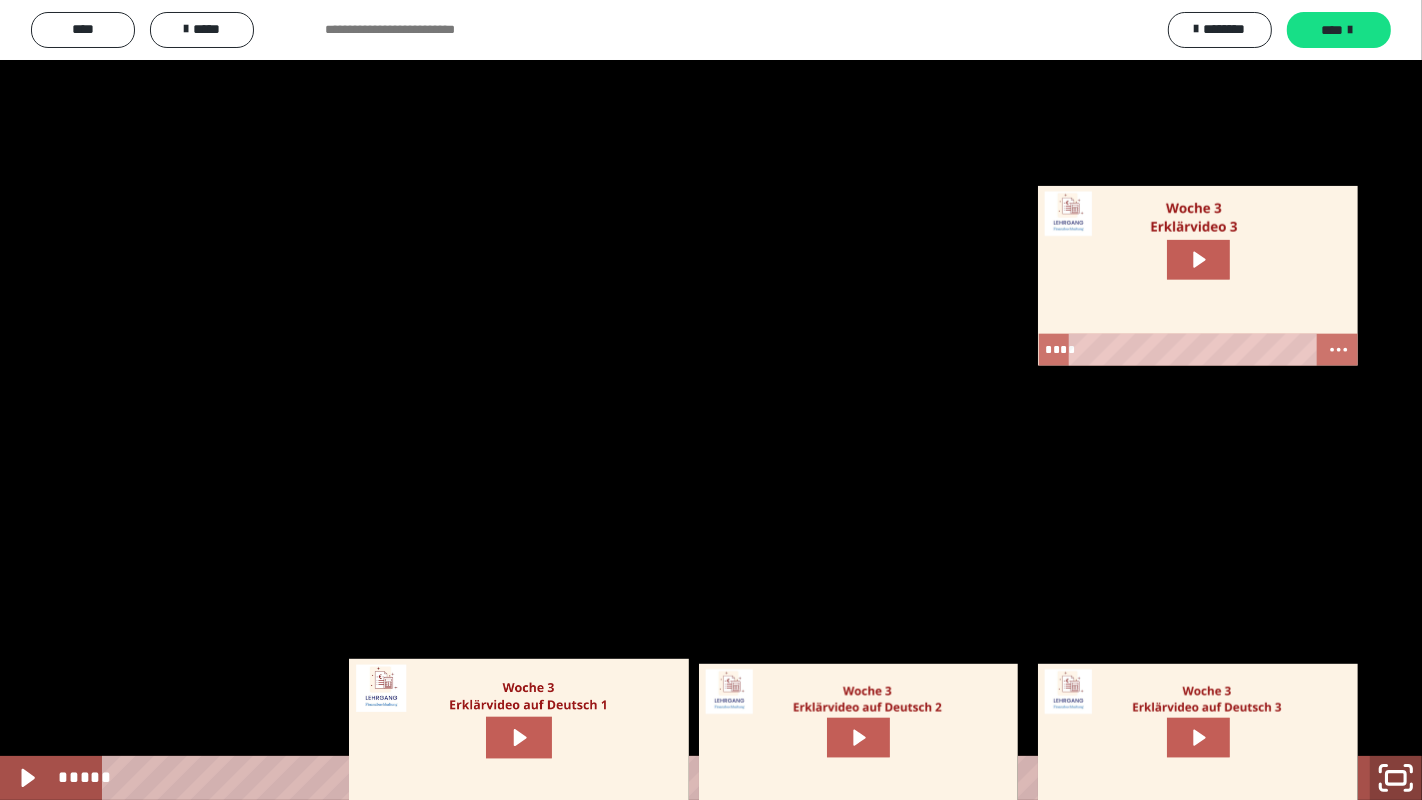 click 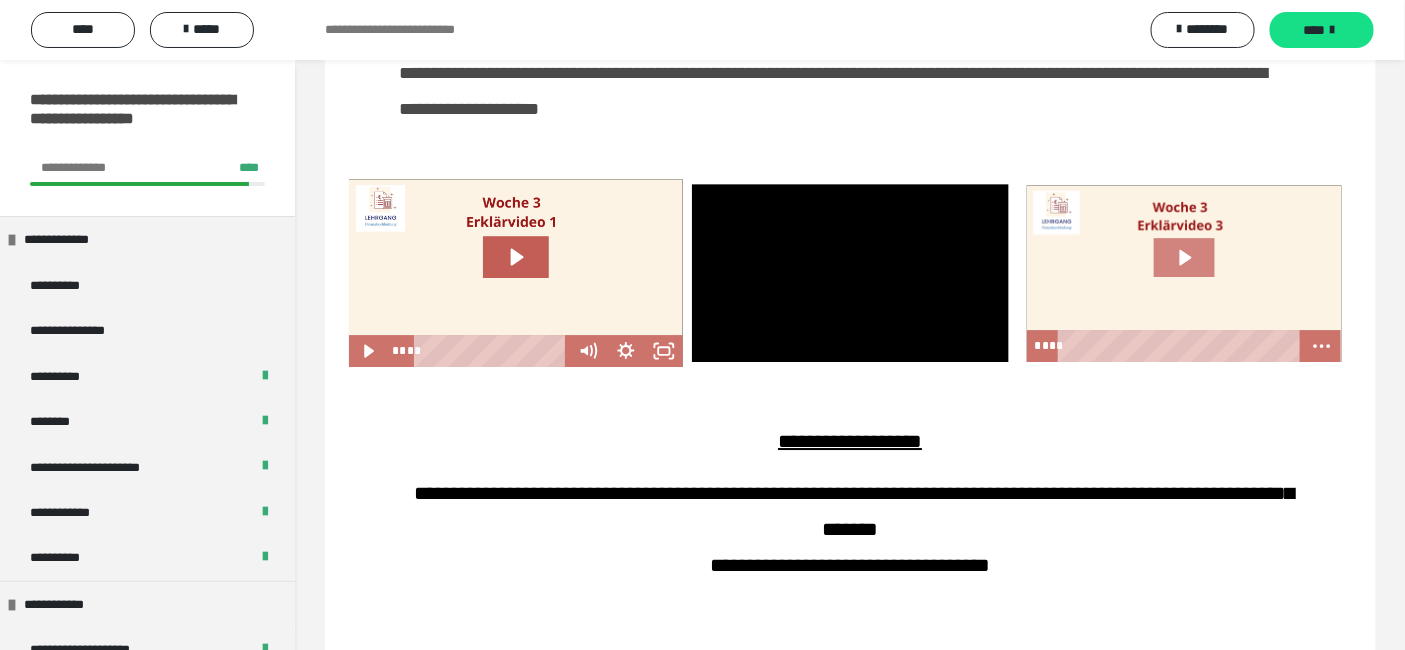 click 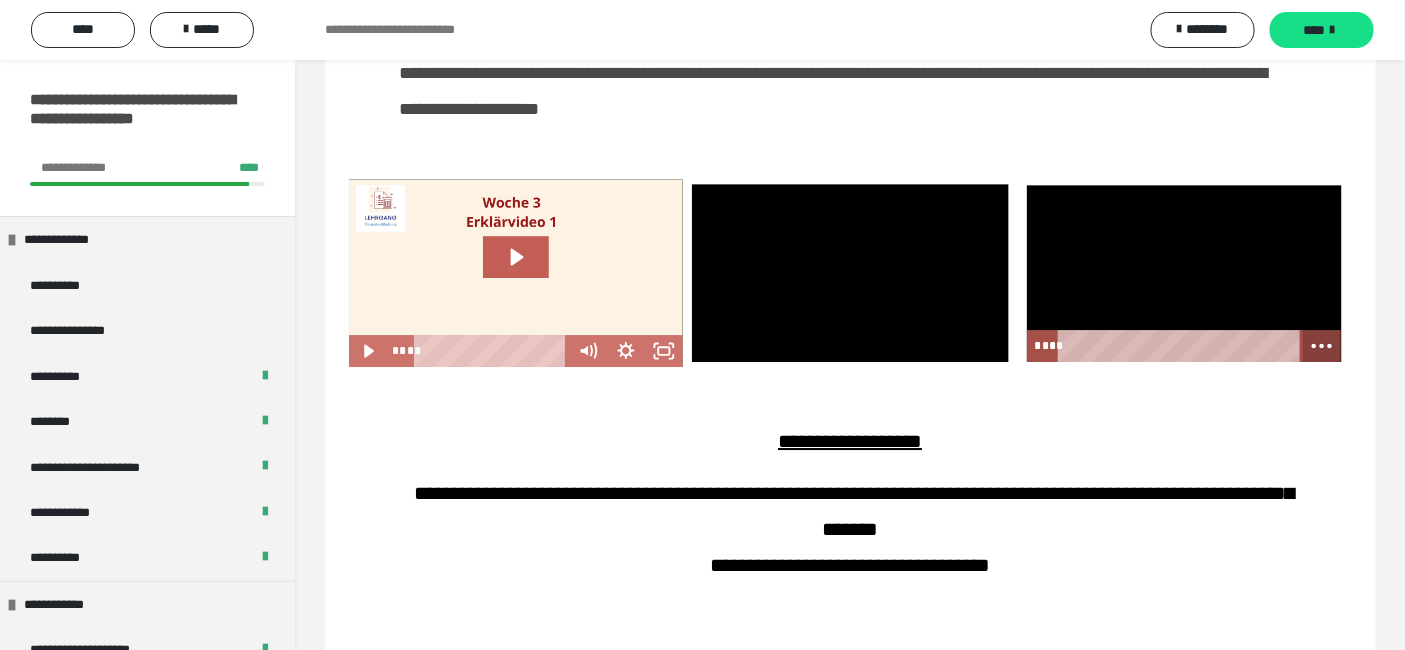 click 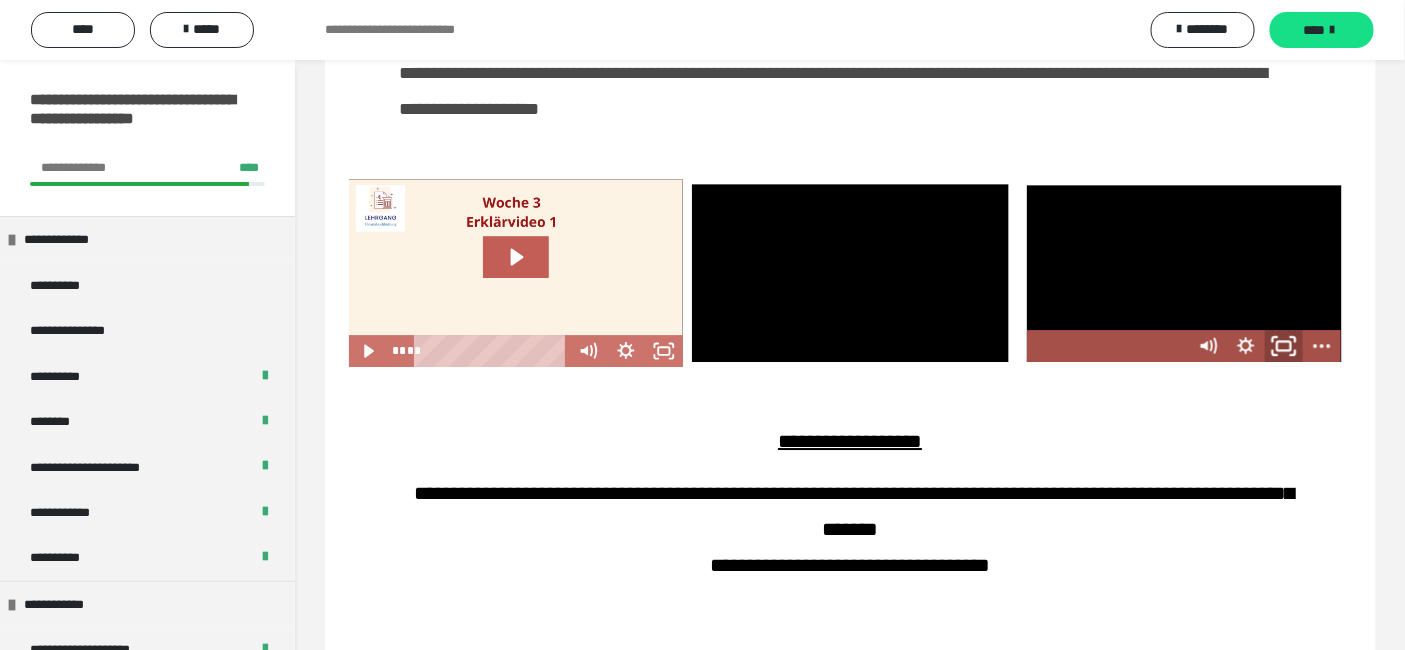 click 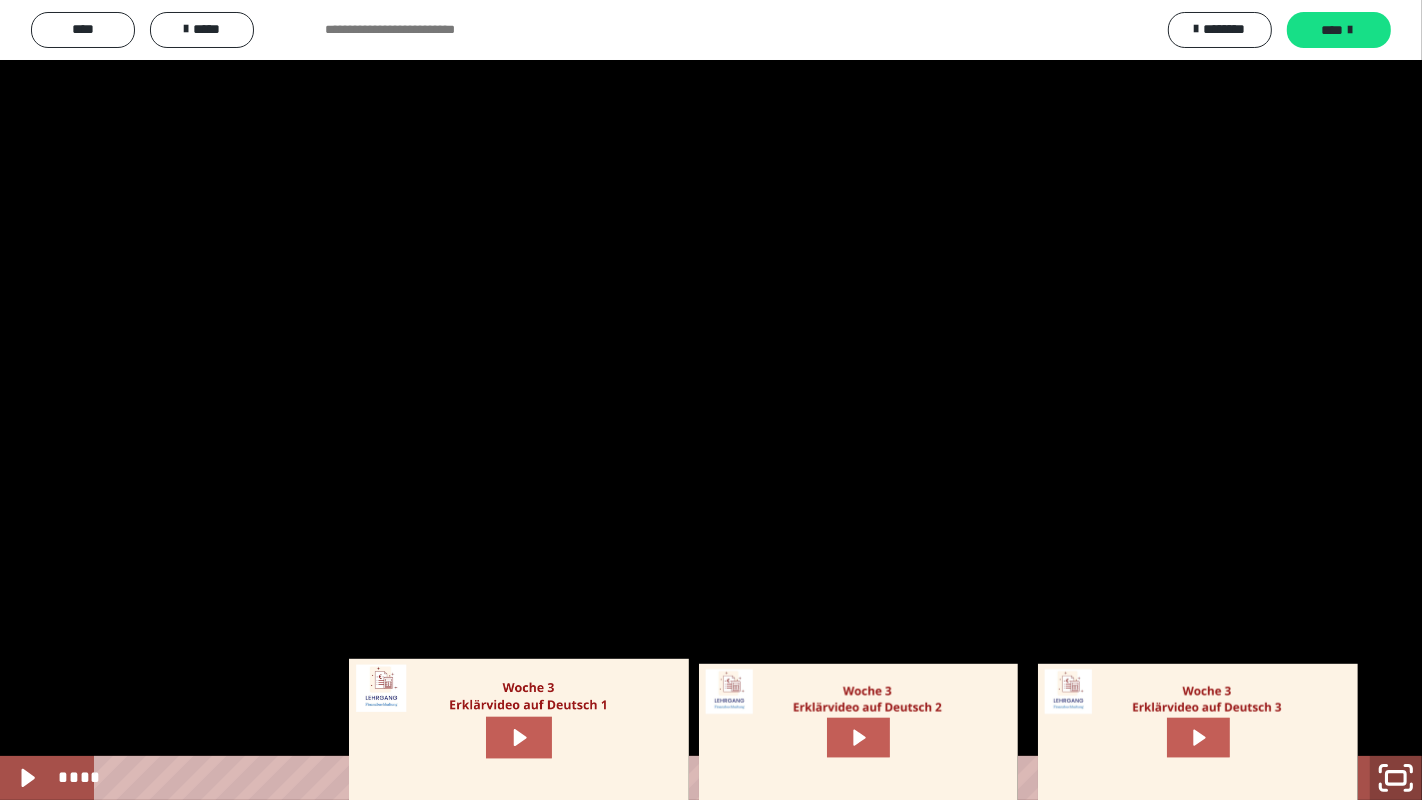 click 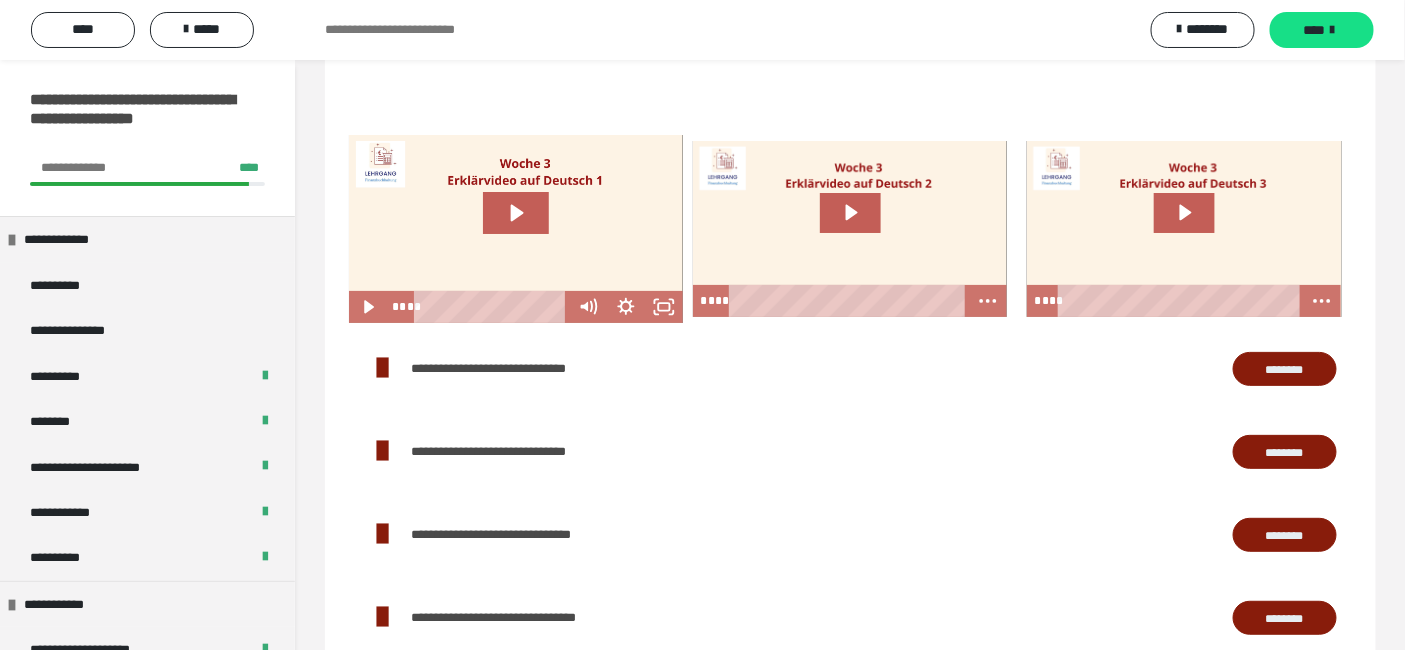 scroll, scrollTop: 2492, scrollLeft: 0, axis: vertical 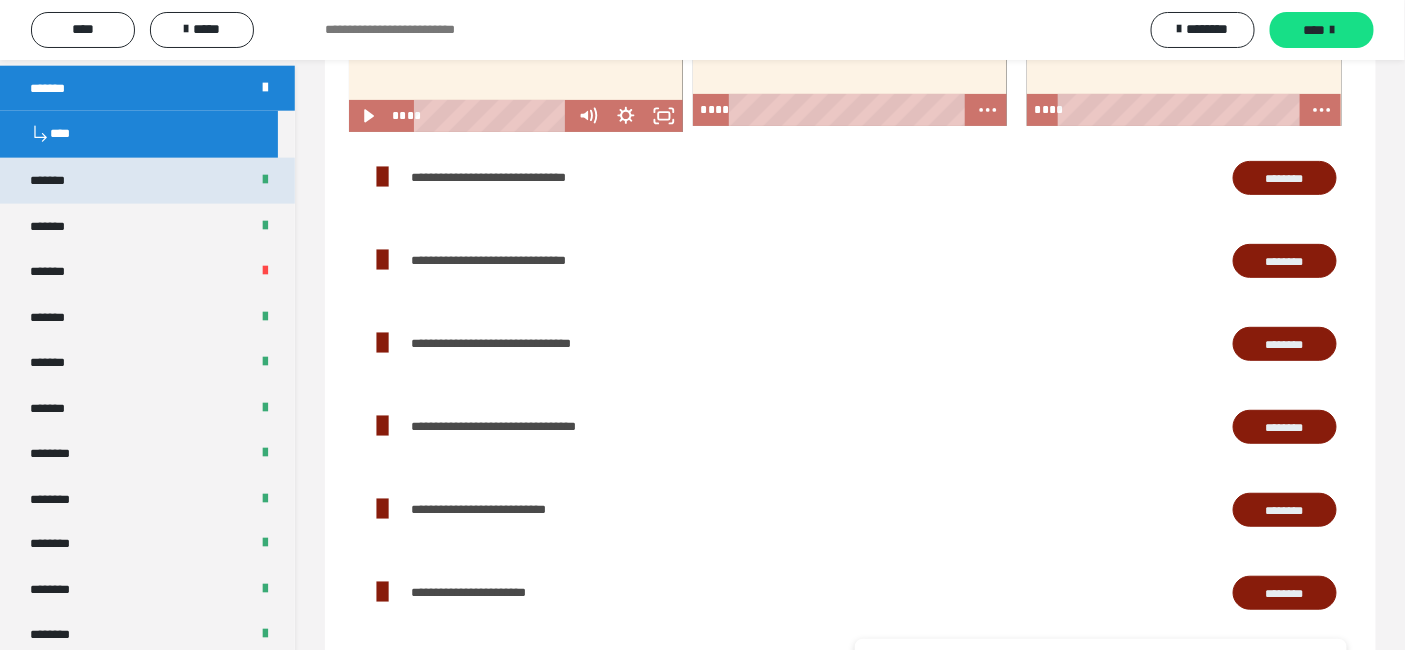 click on "*******" at bounding box center [147, 180] 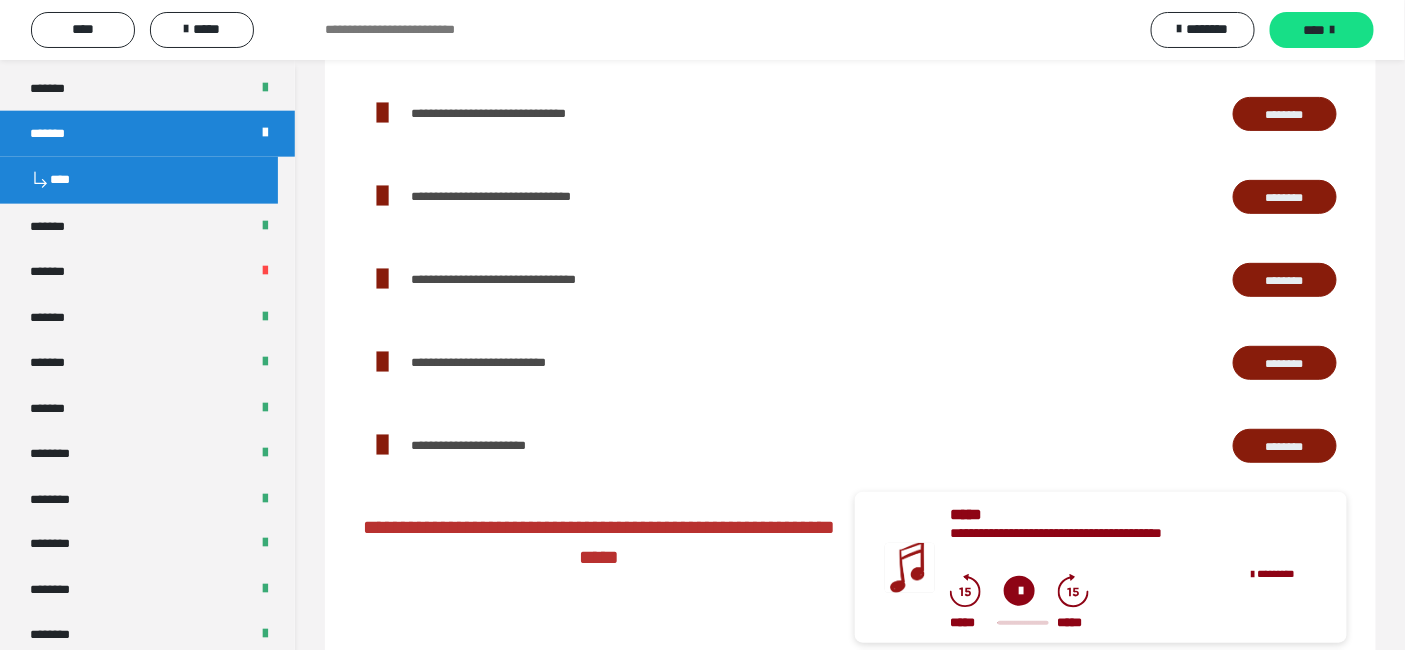 scroll, scrollTop: 2533, scrollLeft: 0, axis: vertical 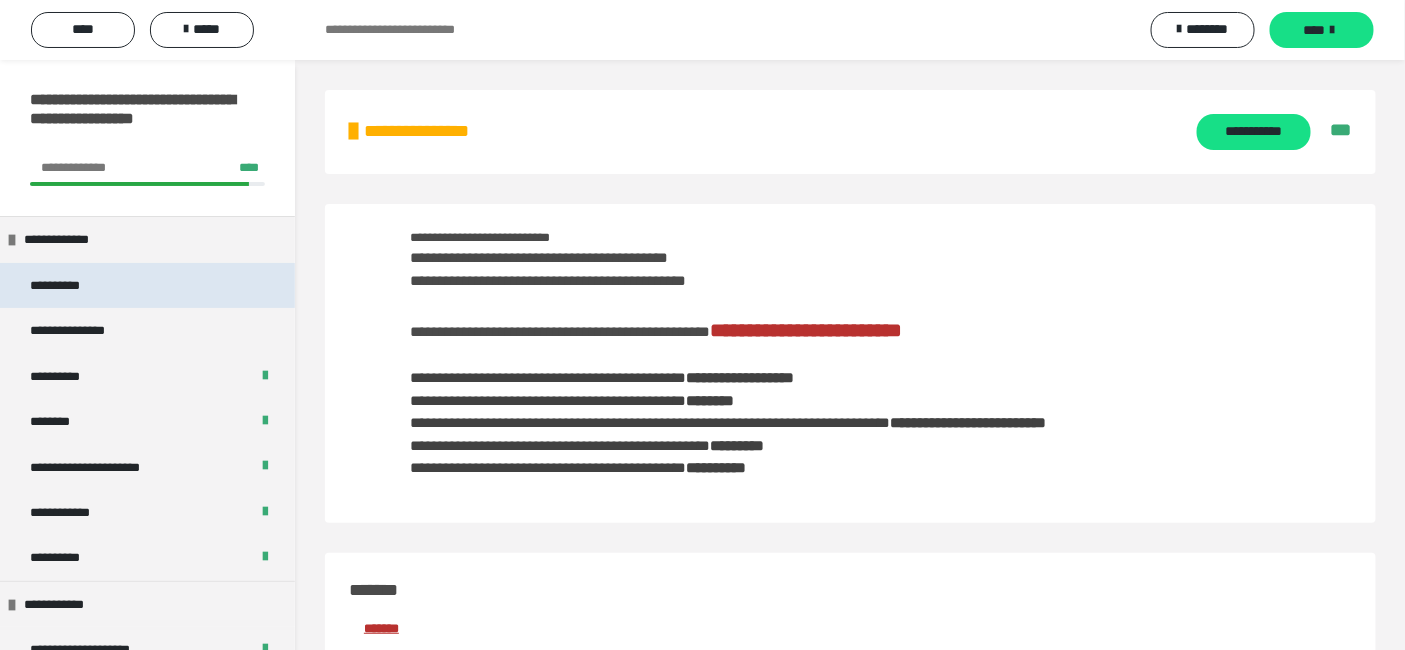click on "**********" at bounding box center [147, 285] 